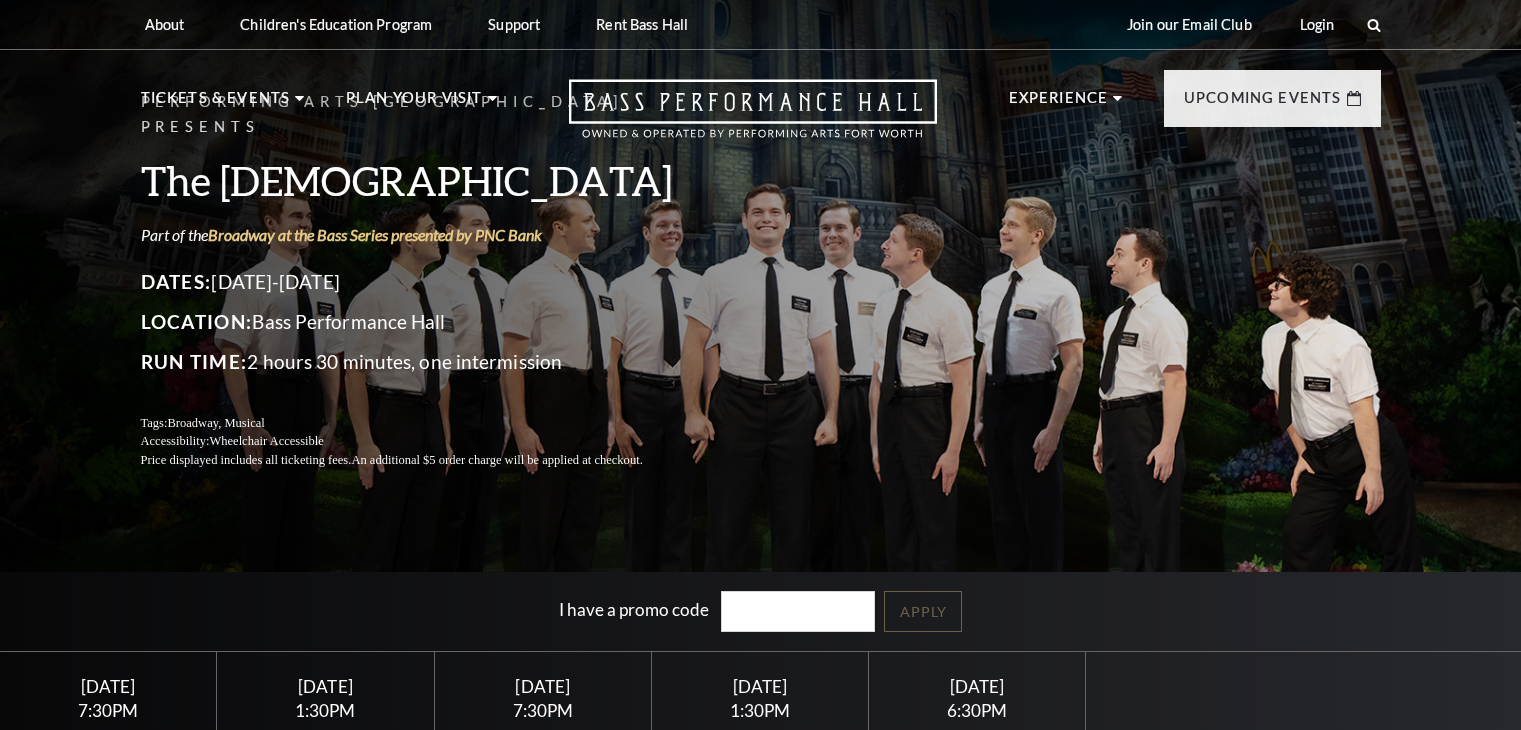 scroll, scrollTop: 0, scrollLeft: 0, axis: both 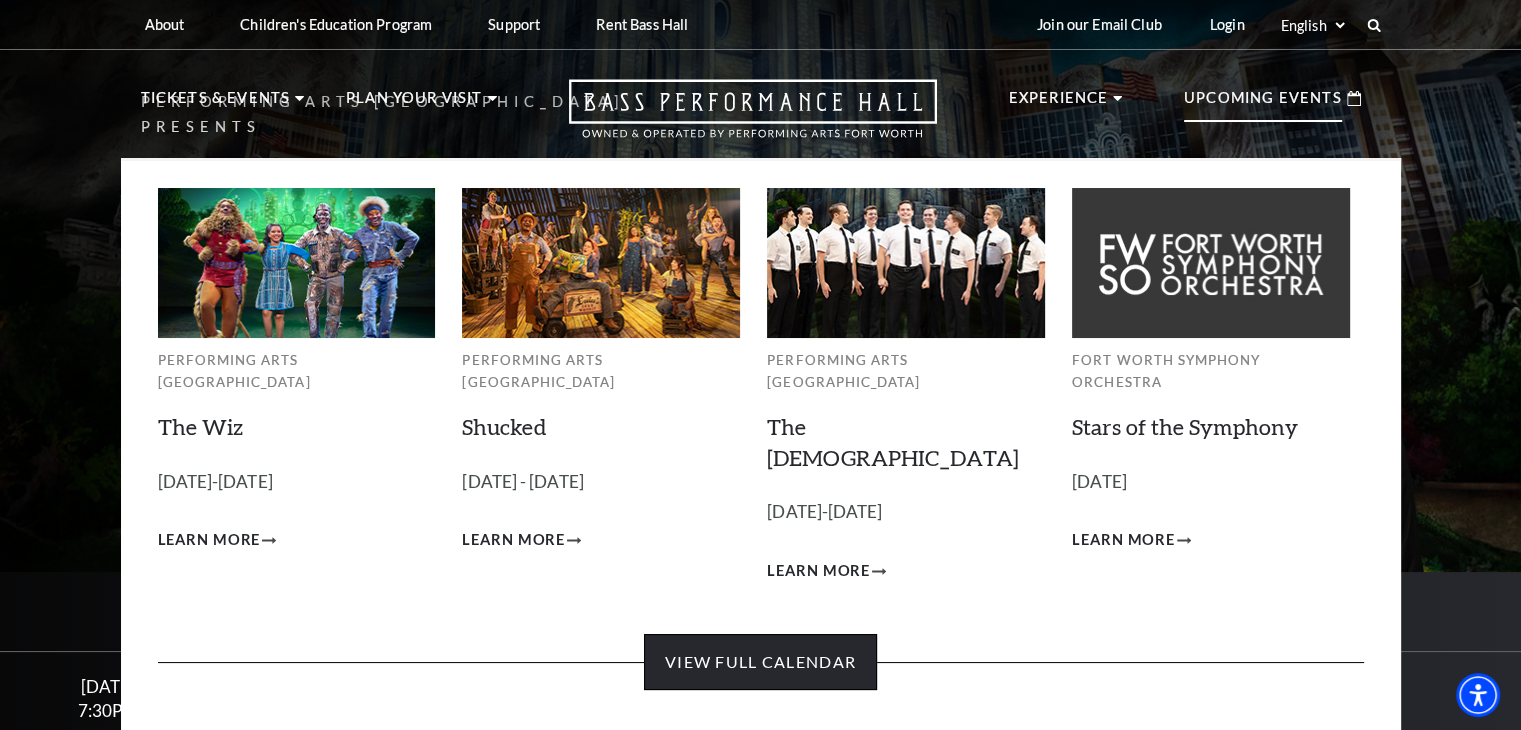 click on "View Full Calendar" at bounding box center [760, 662] 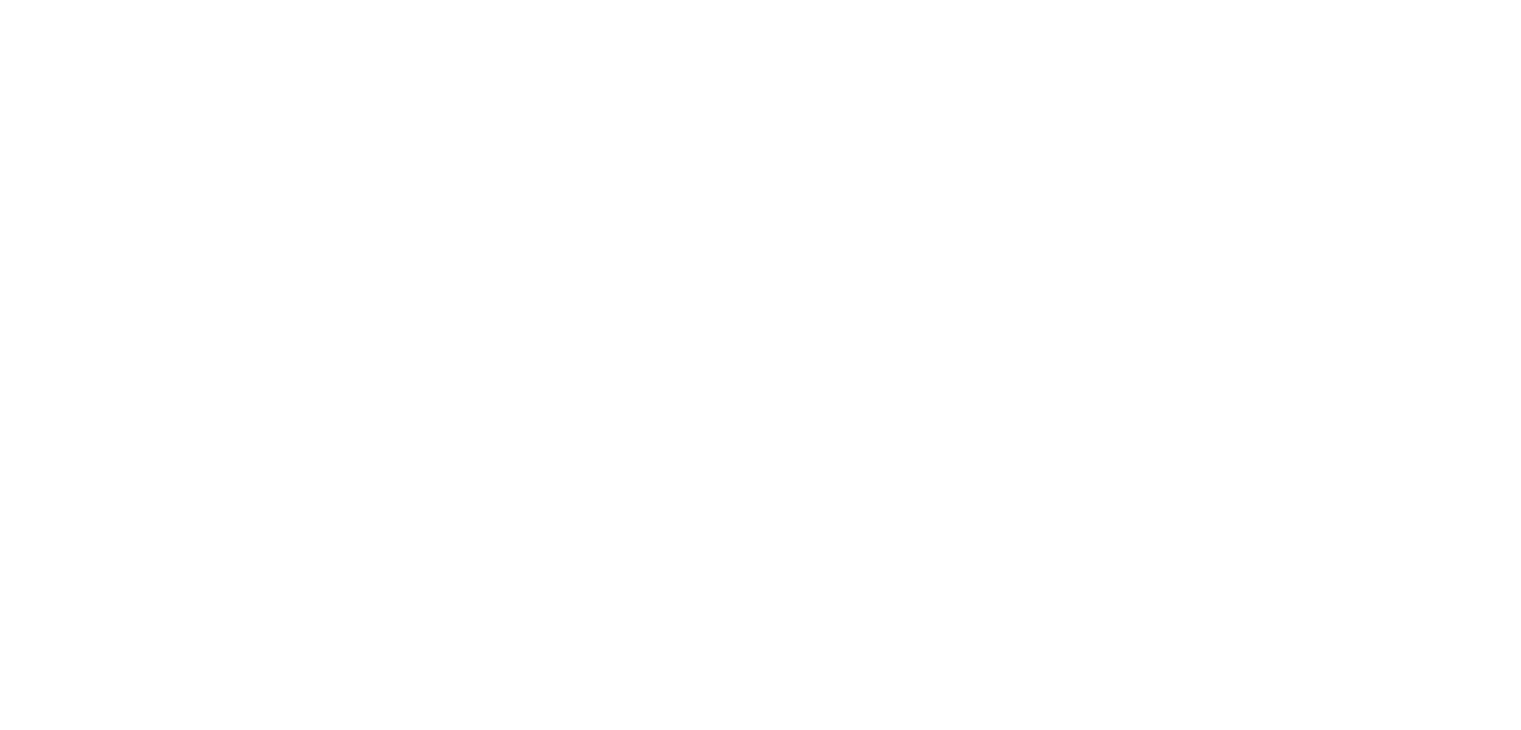 scroll, scrollTop: 0, scrollLeft: 0, axis: both 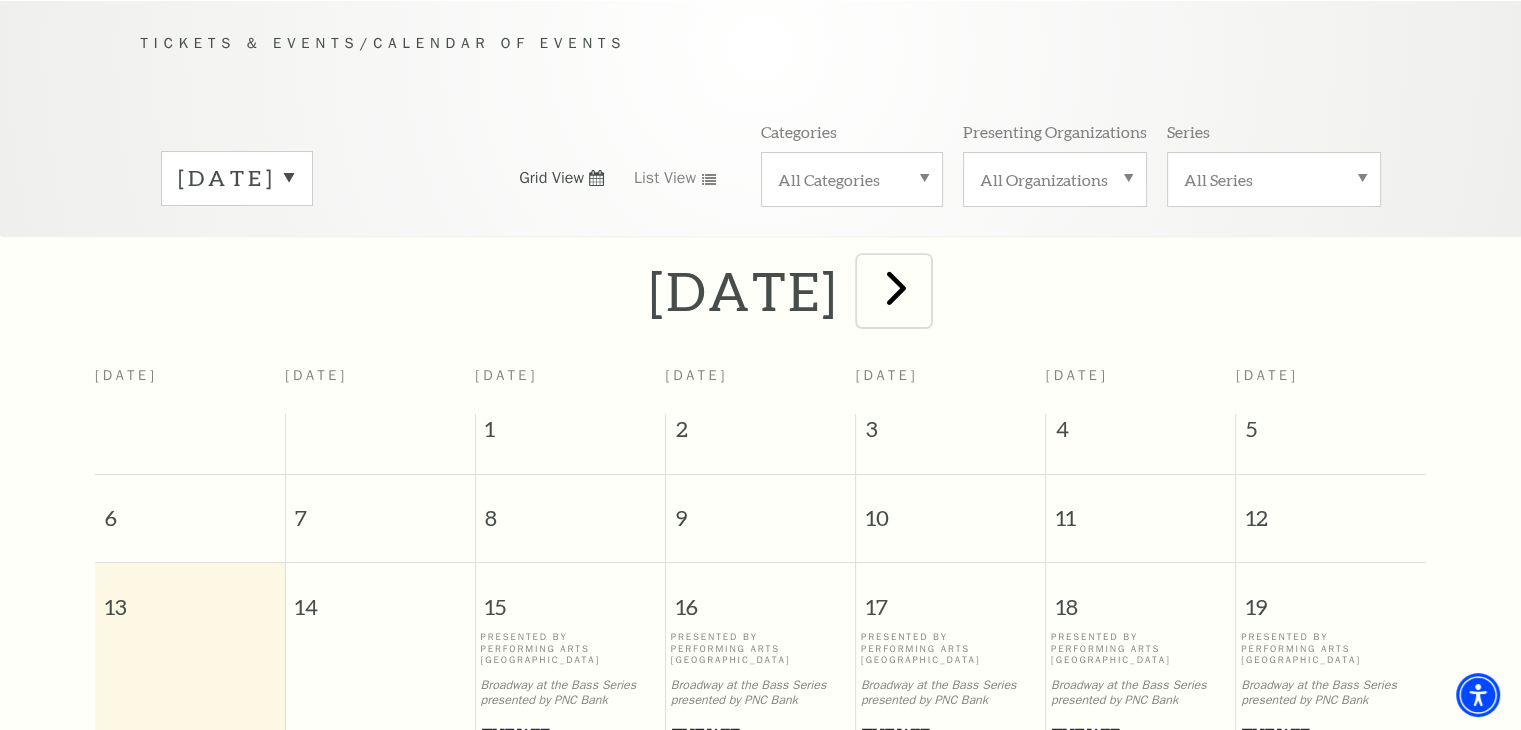 click at bounding box center [896, 287] 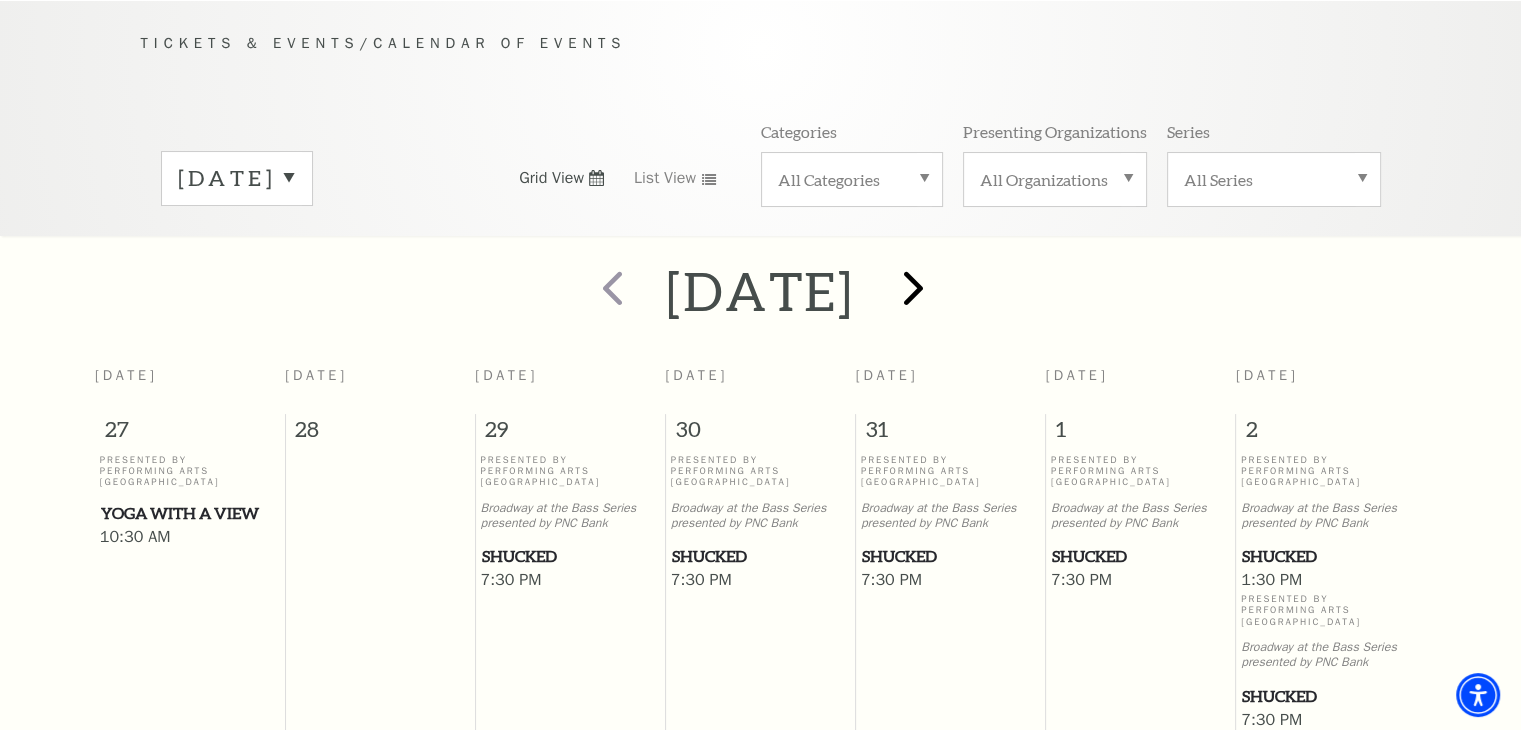 click at bounding box center [910, 290] 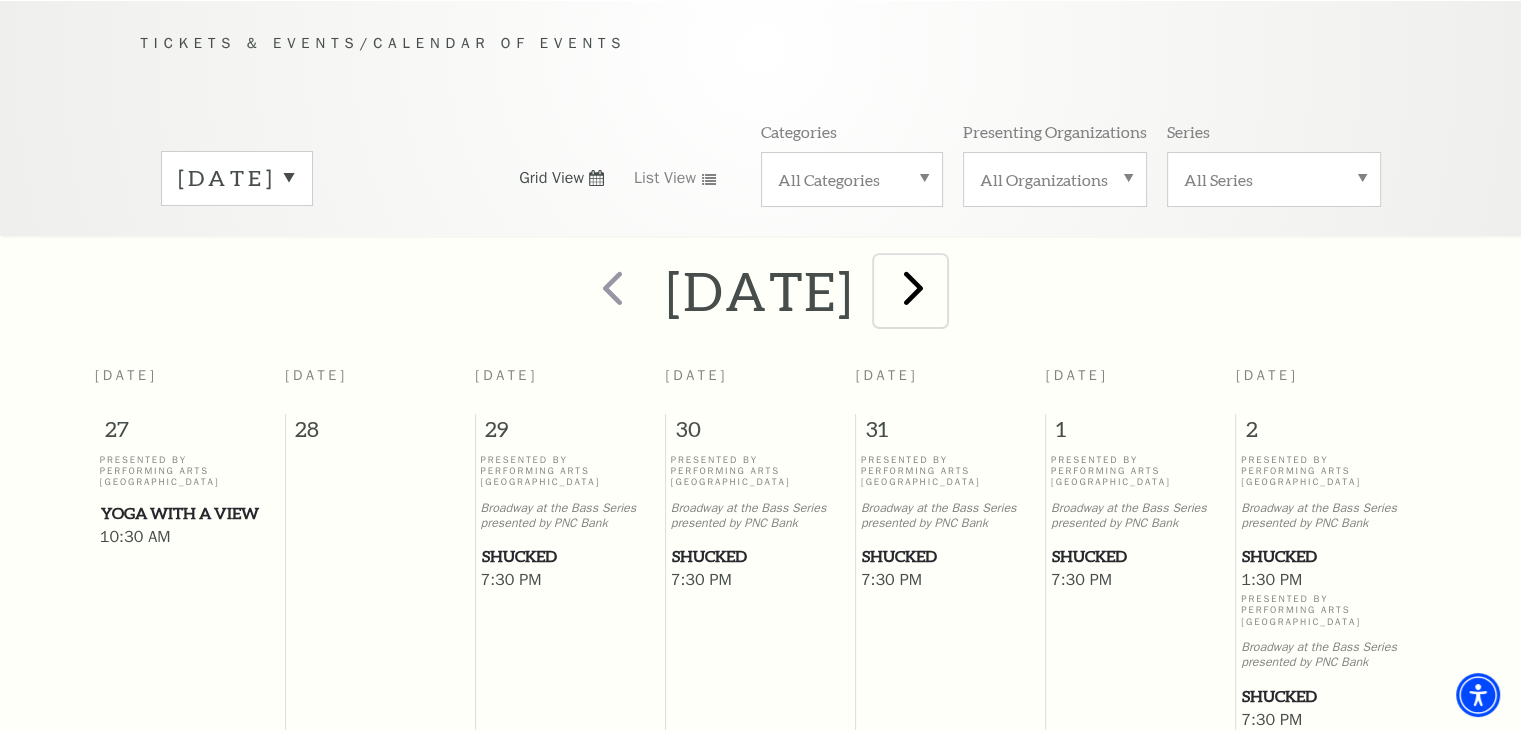 click at bounding box center [913, 287] 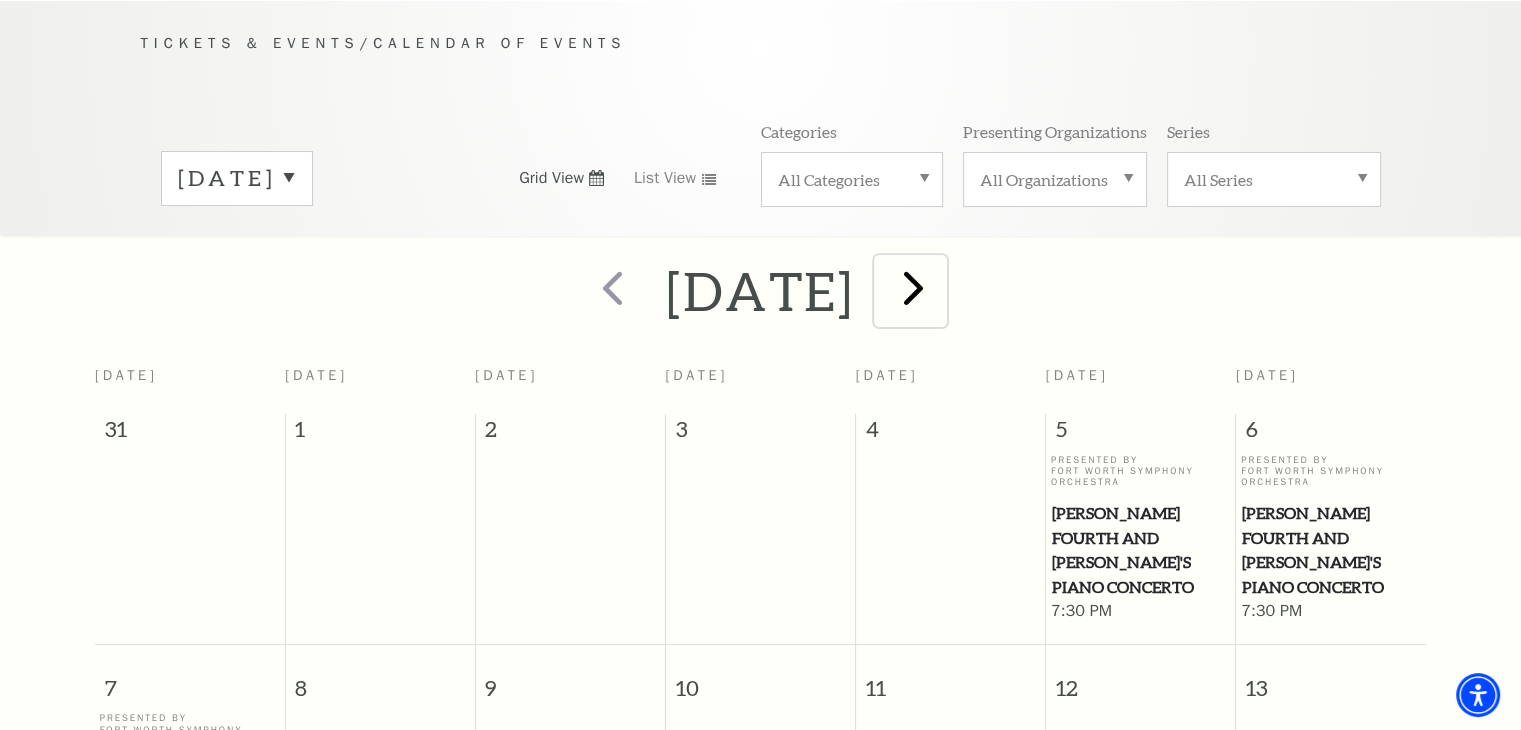 click at bounding box center [913, 287] 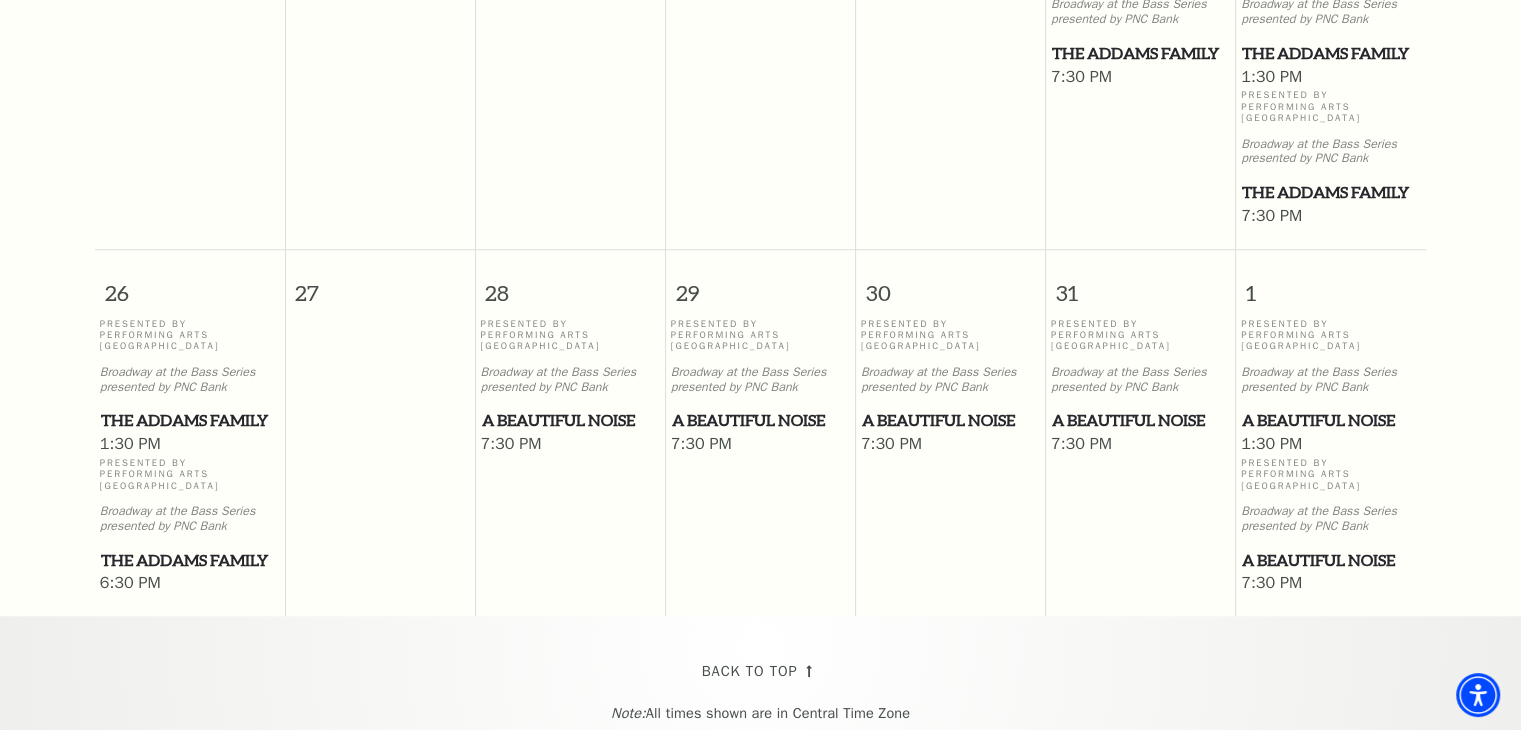 scroll, scrollTop: 1432, scrollLeft: 0, axis: vertical 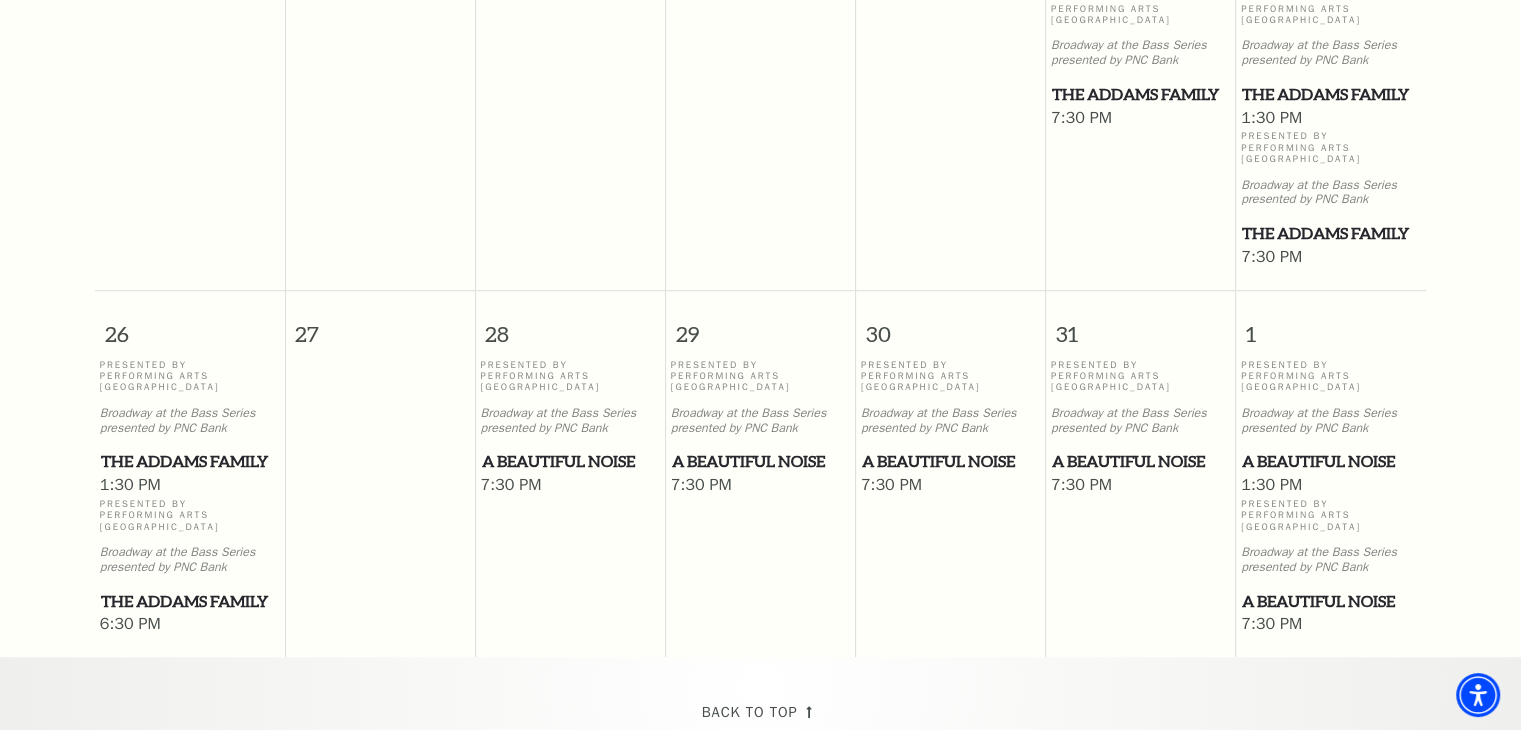 click on "A Beautiful Noise" at bounding box center [1331, 461] 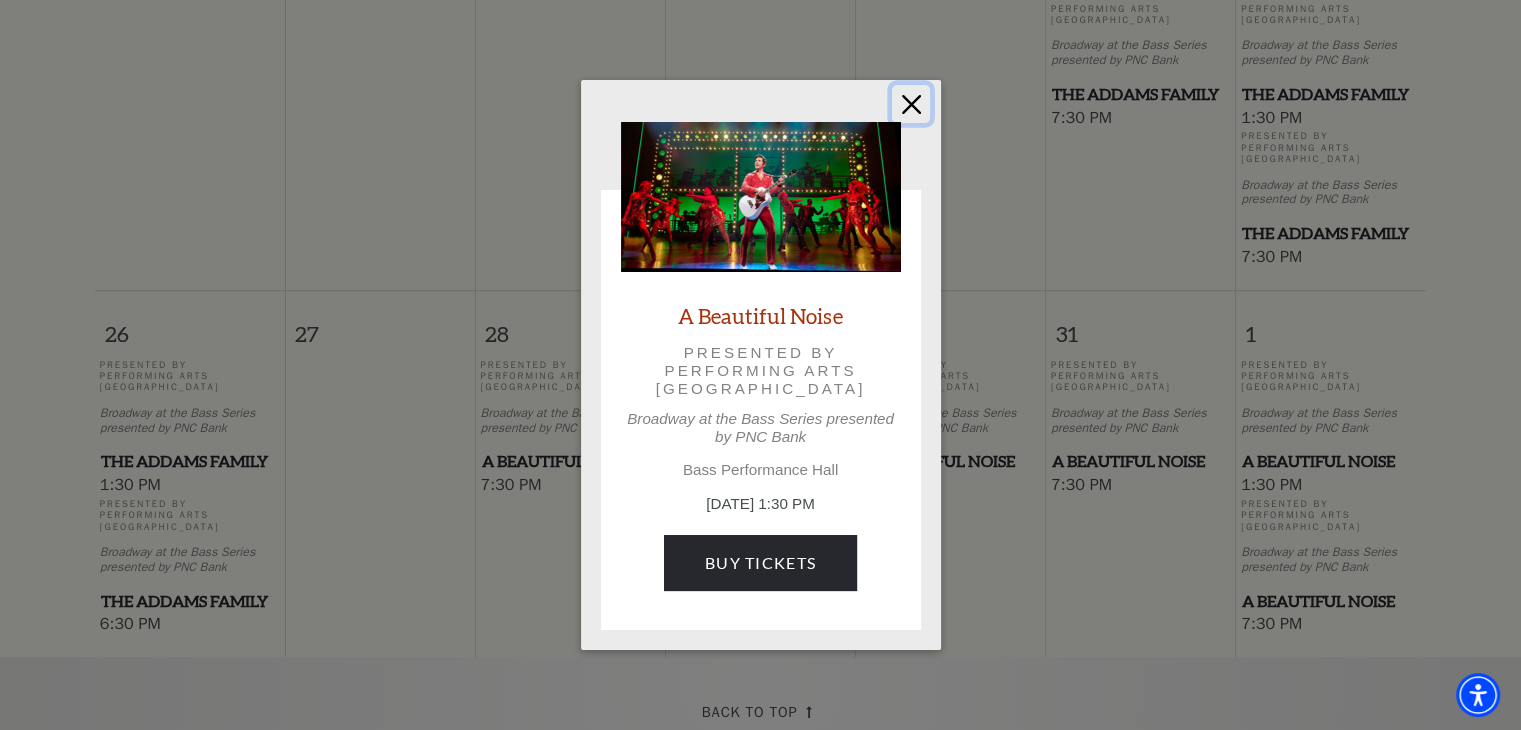 click at bounding box center (911, 104) 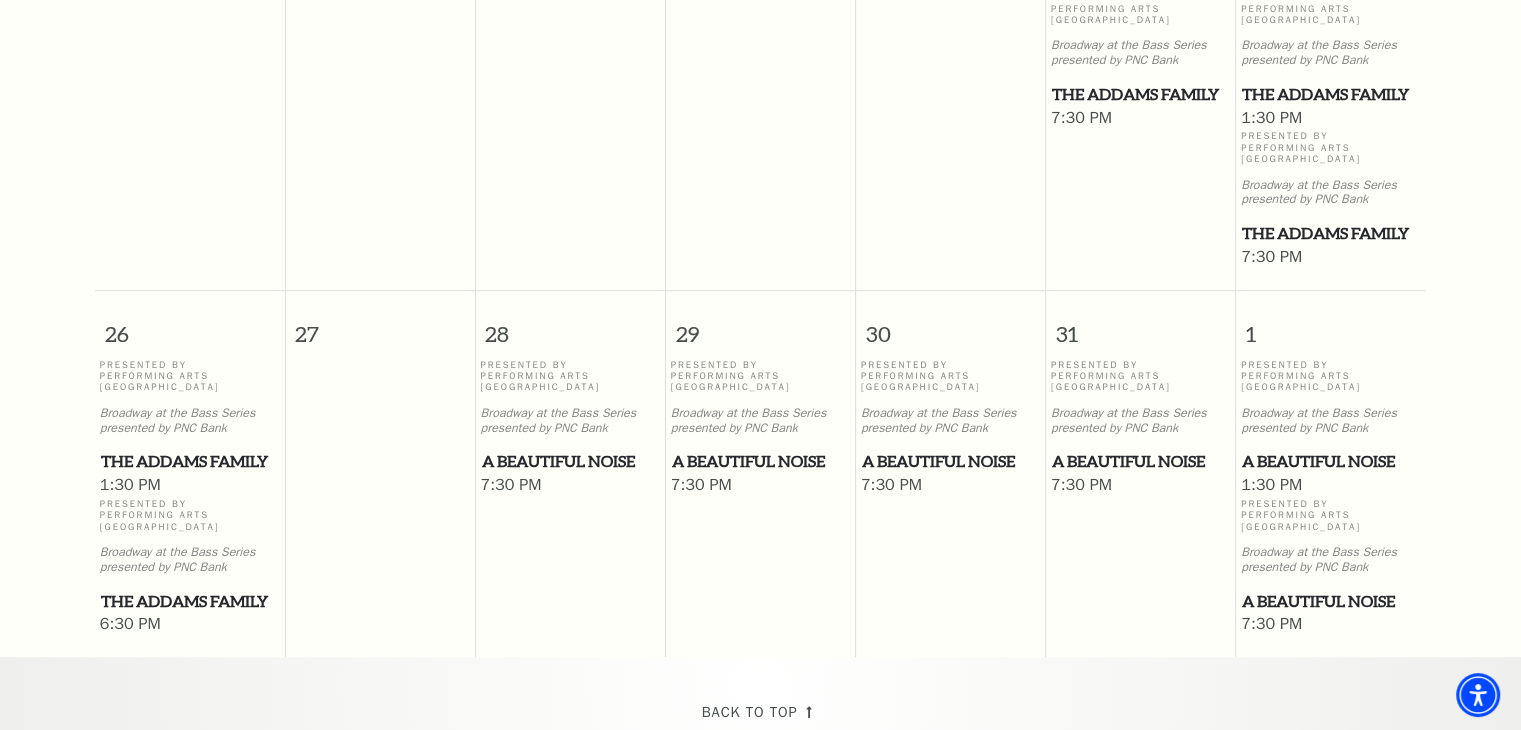 click on "The Addams Family" at bounding box center [1331, 94] 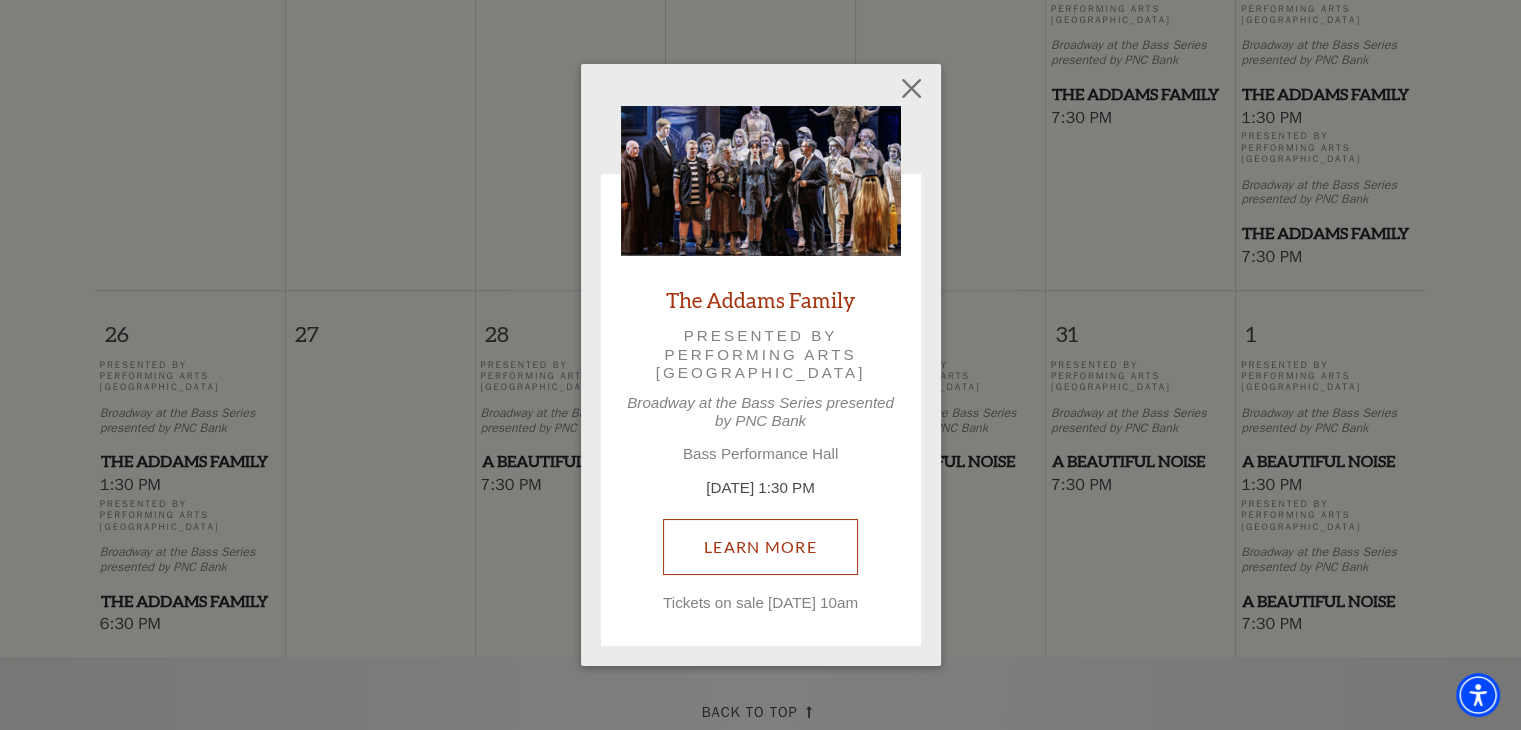click on "Learn More" at bounding box center (760, 547) 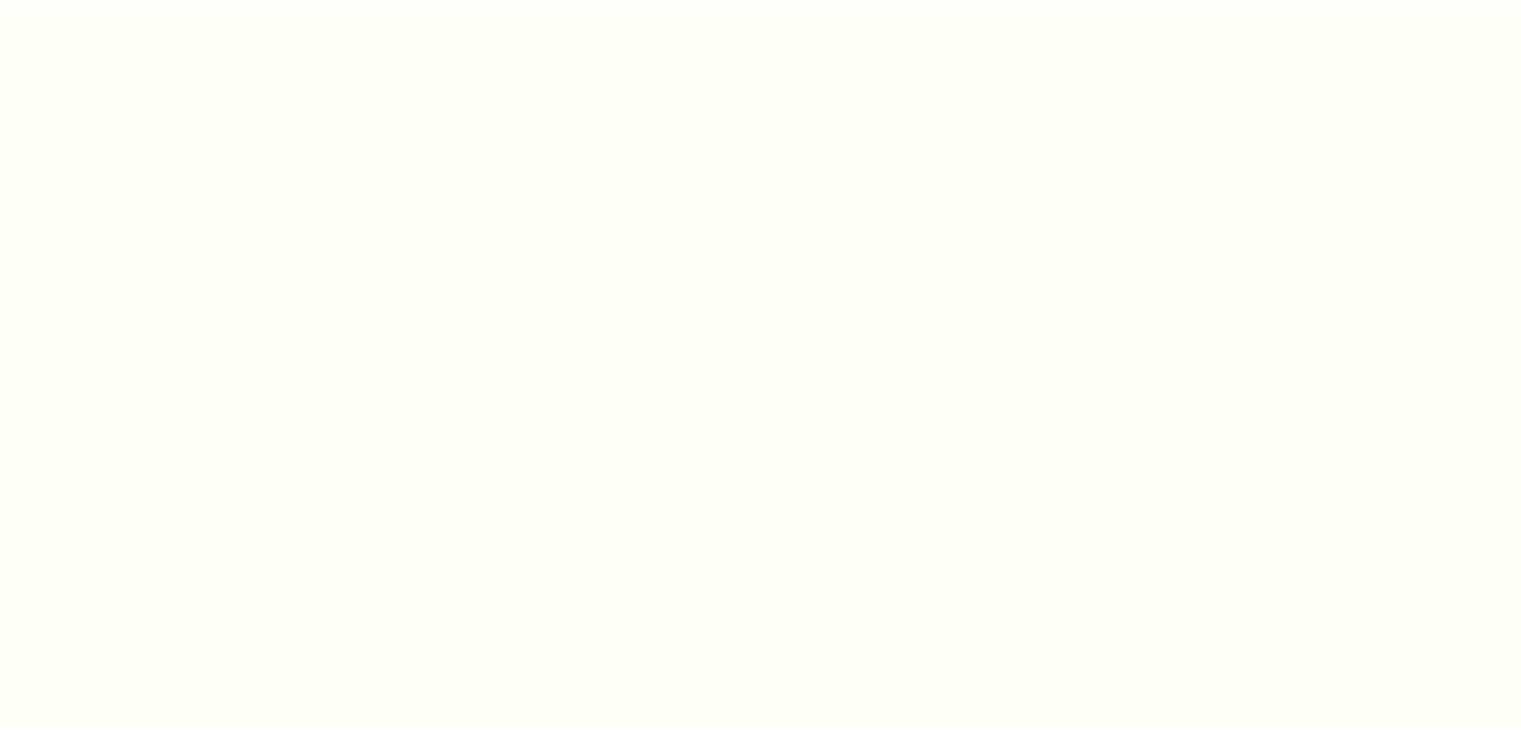 scroll, scrollTop: 0, scrollLeft: 0, axis: both 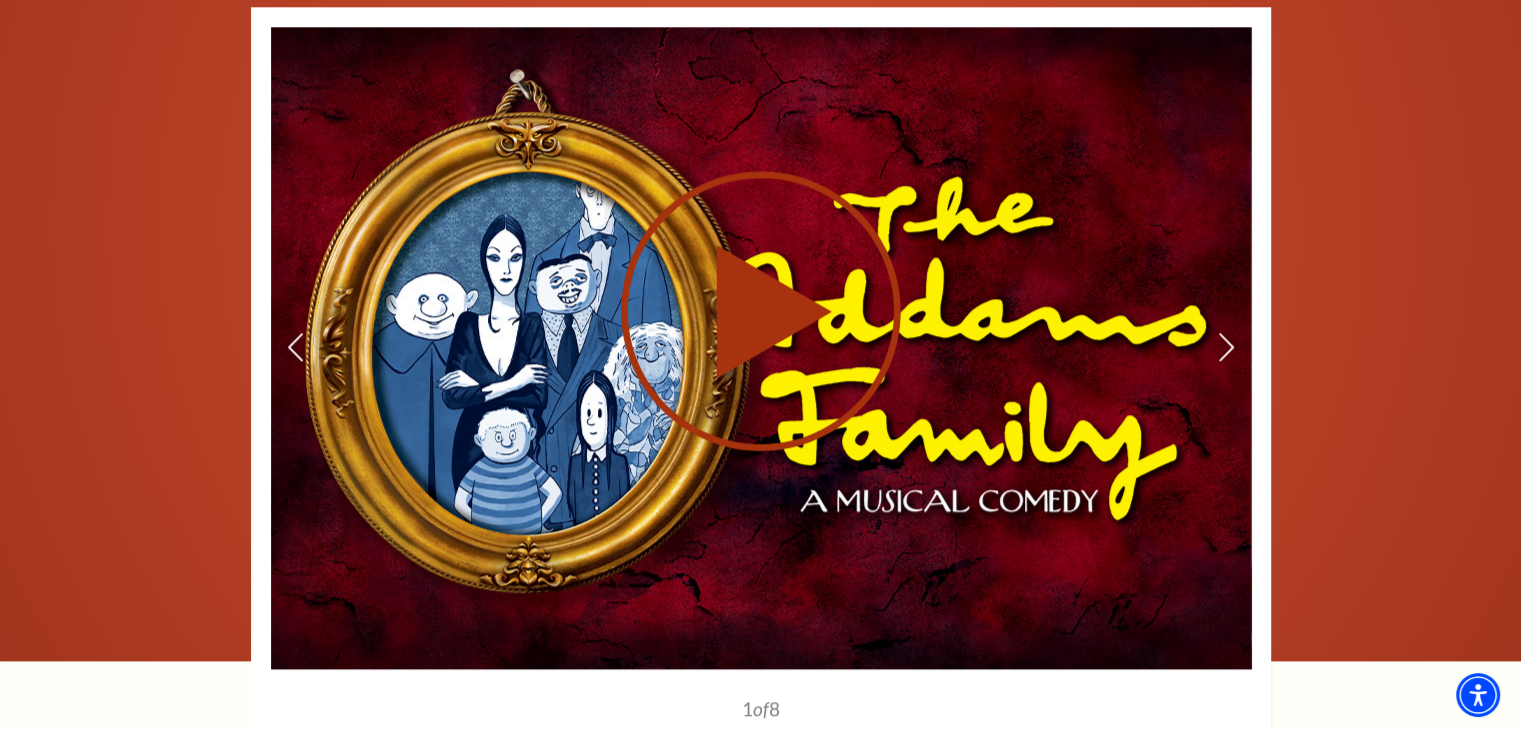 click 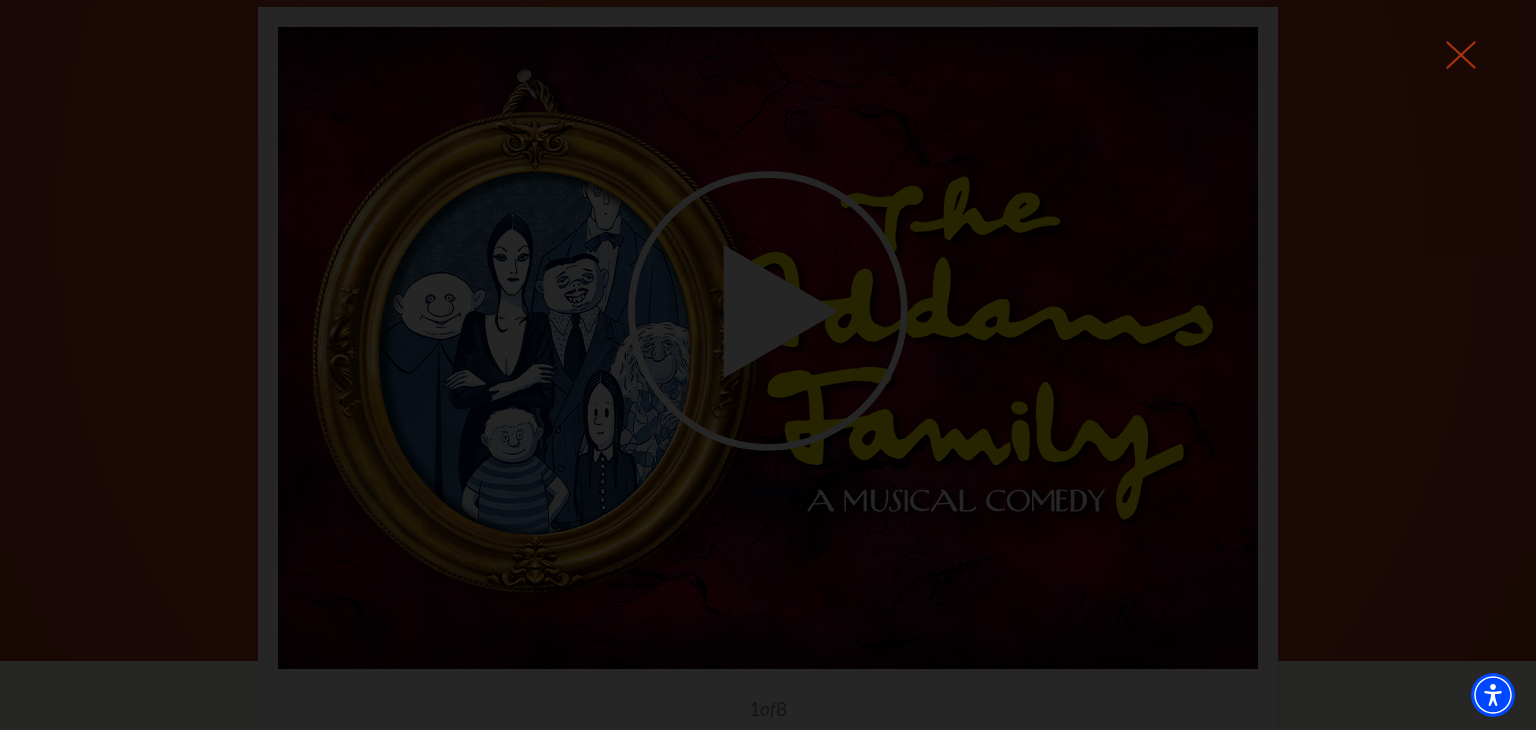click 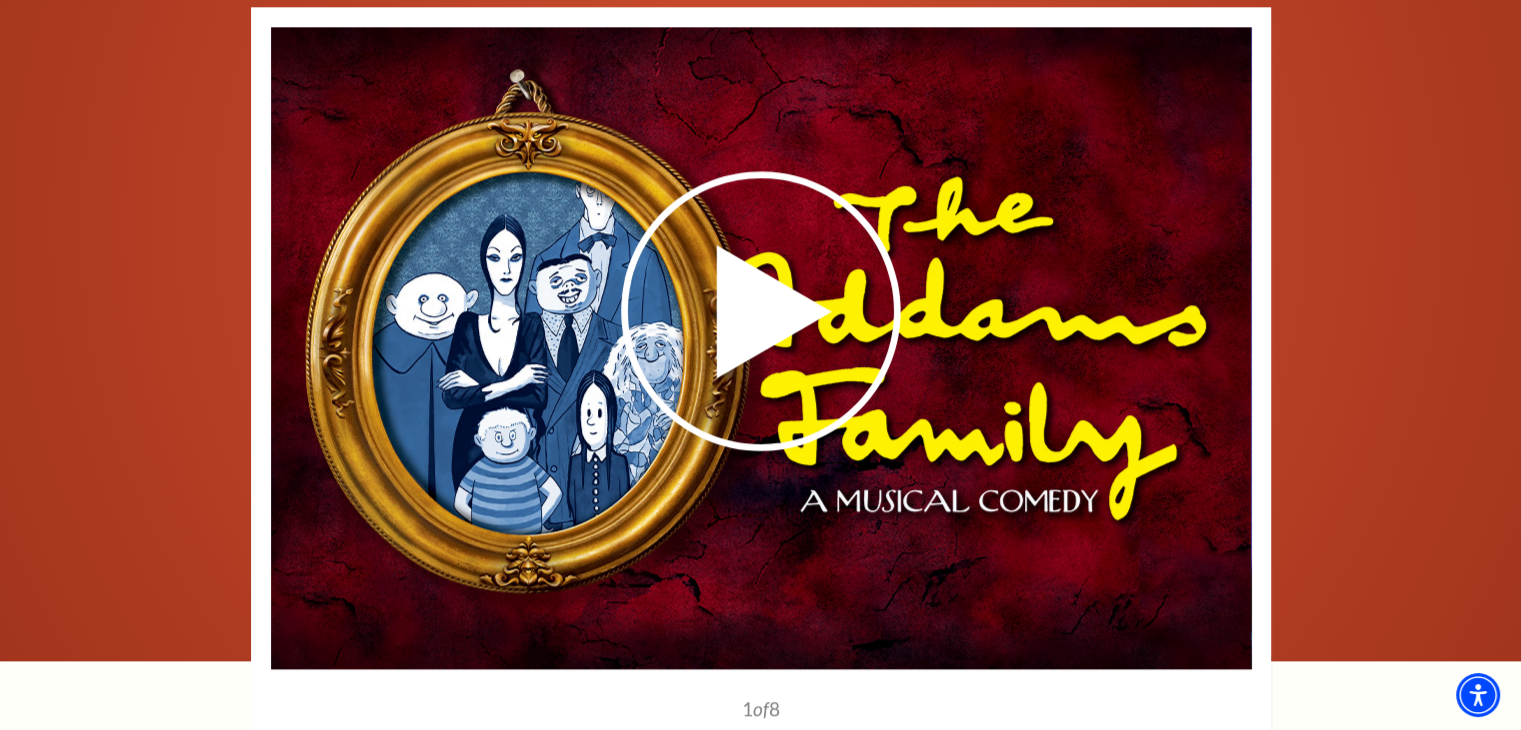 scroll, scrollTop: 2776, scrollLeft: 0, axis: vertical 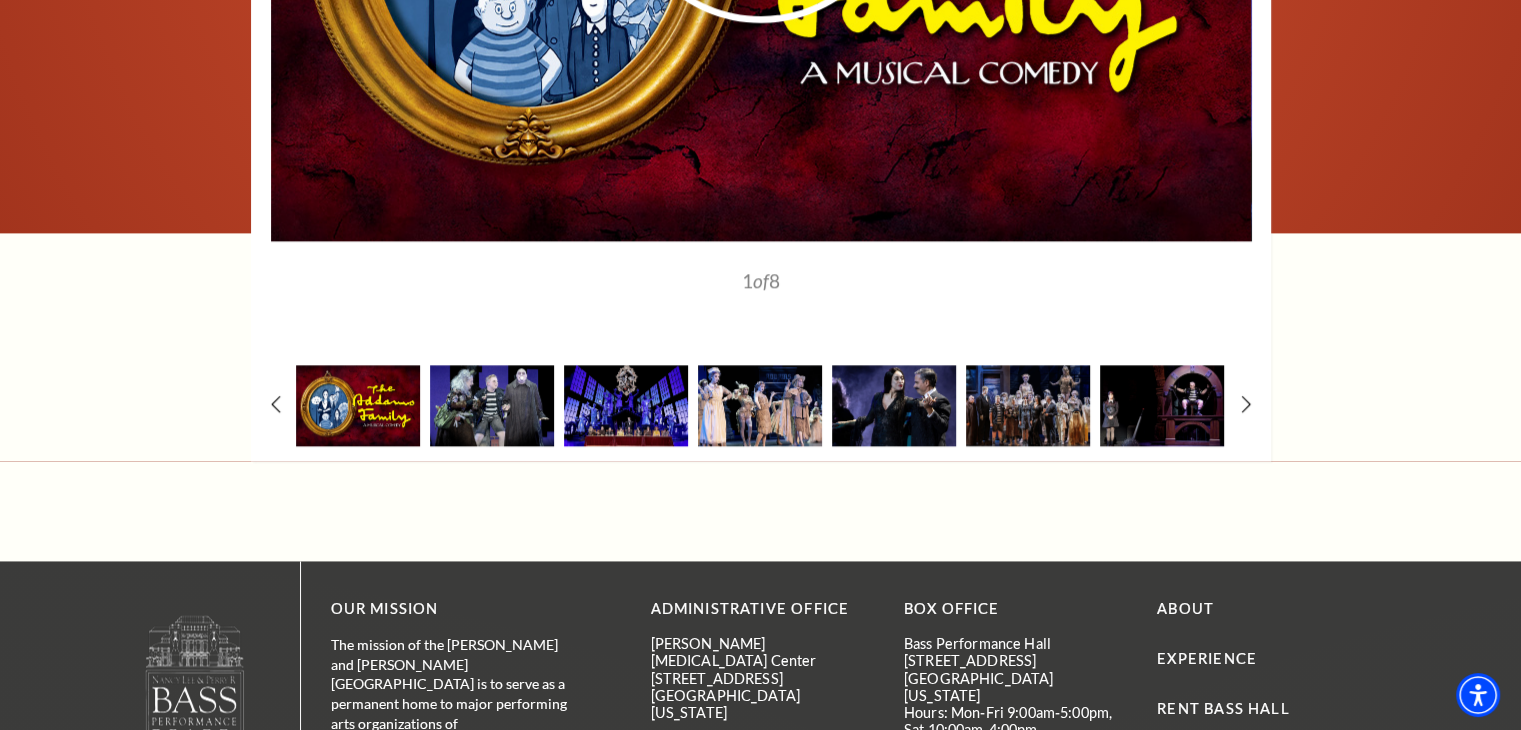 click at bounding box center (894, 405) 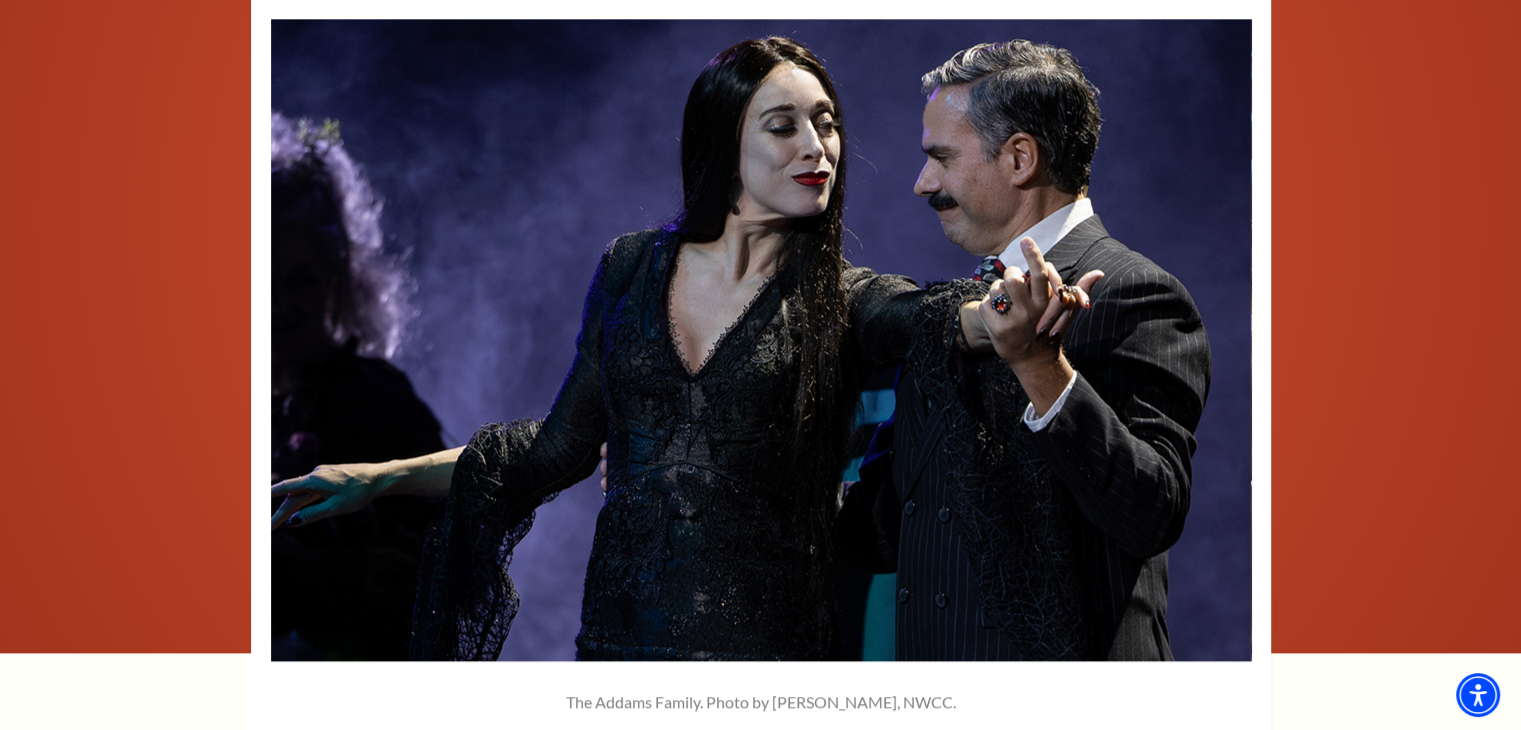 scroll, scrollTop: 2672, scrollLeft: 0, axis: vertical 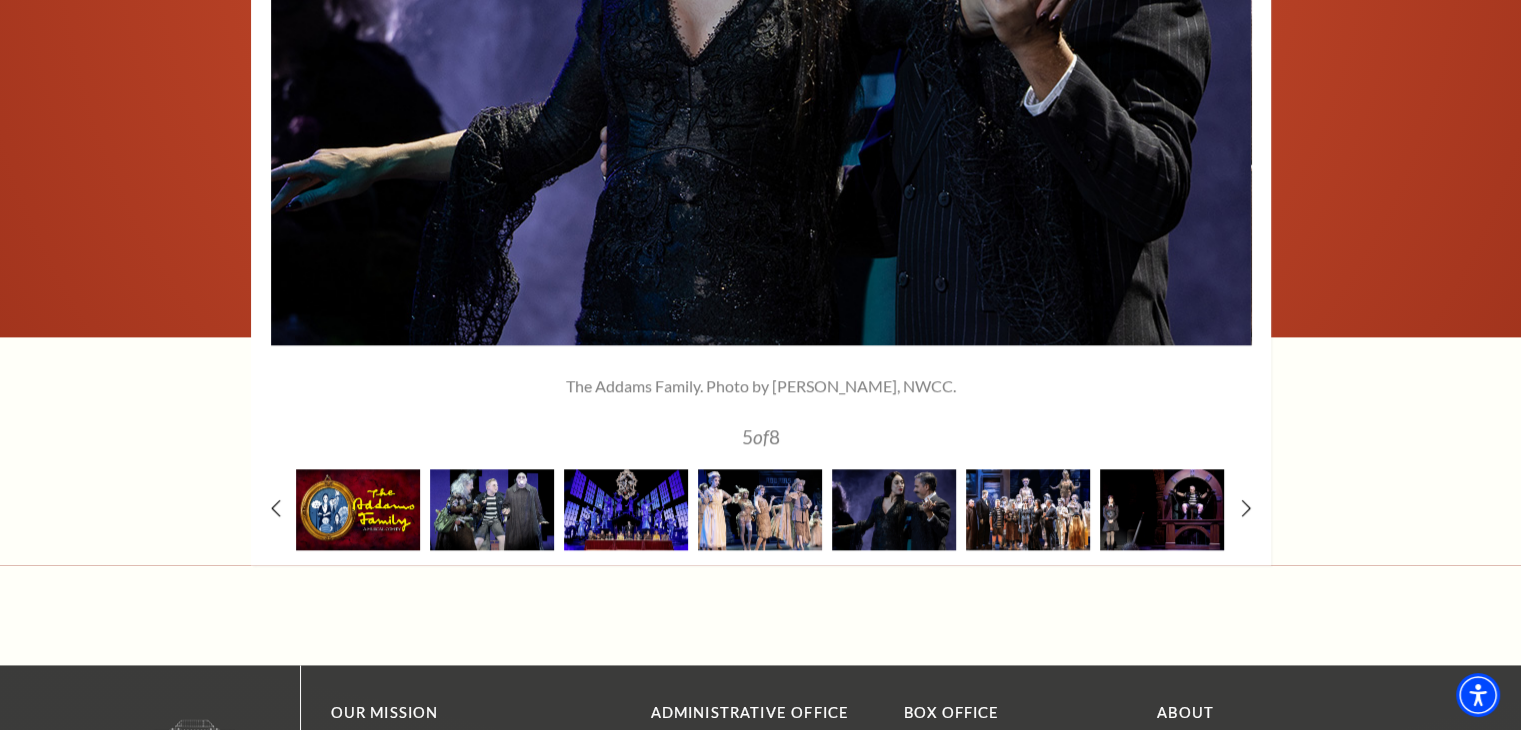 click at bounding box center [1028, 509] 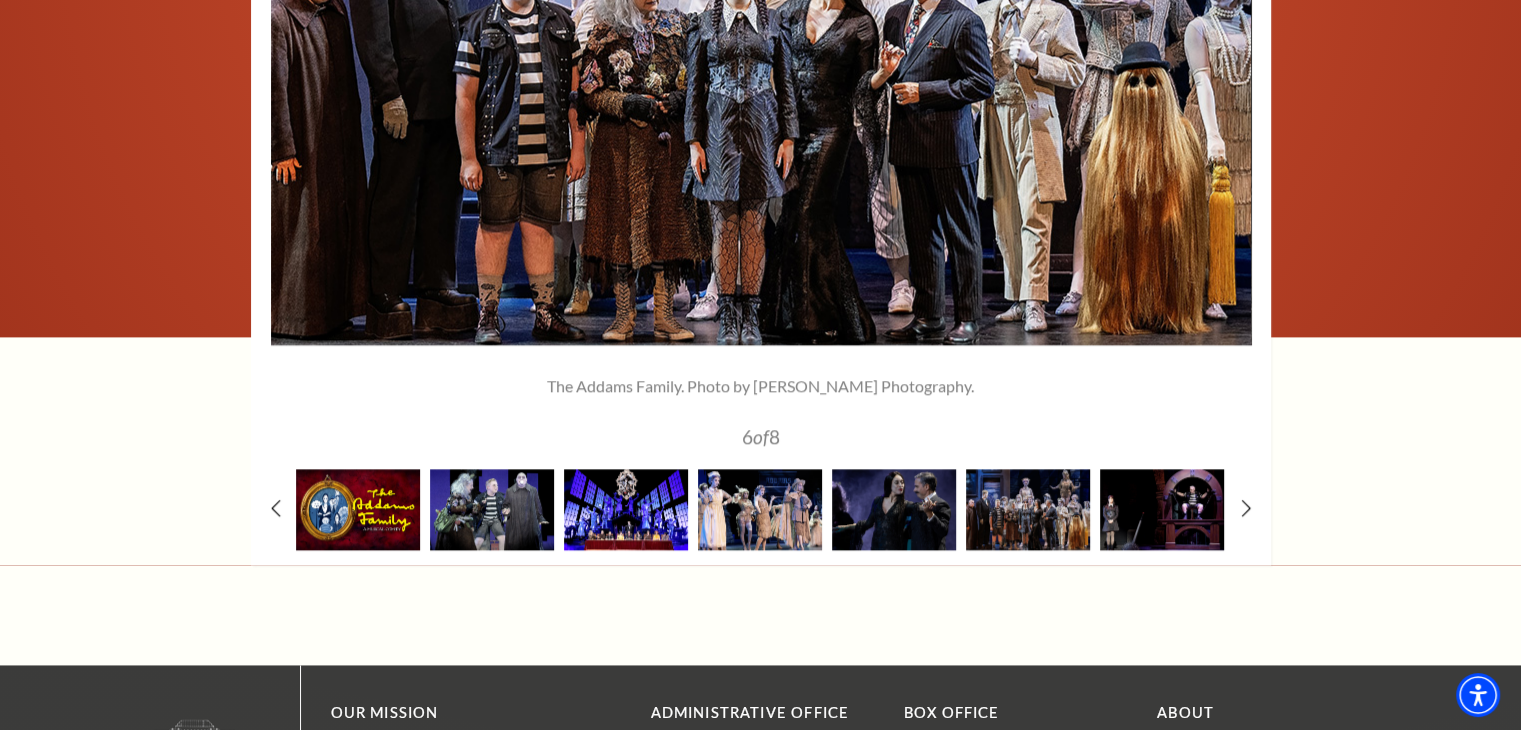 click at bounding box center (626, 509) 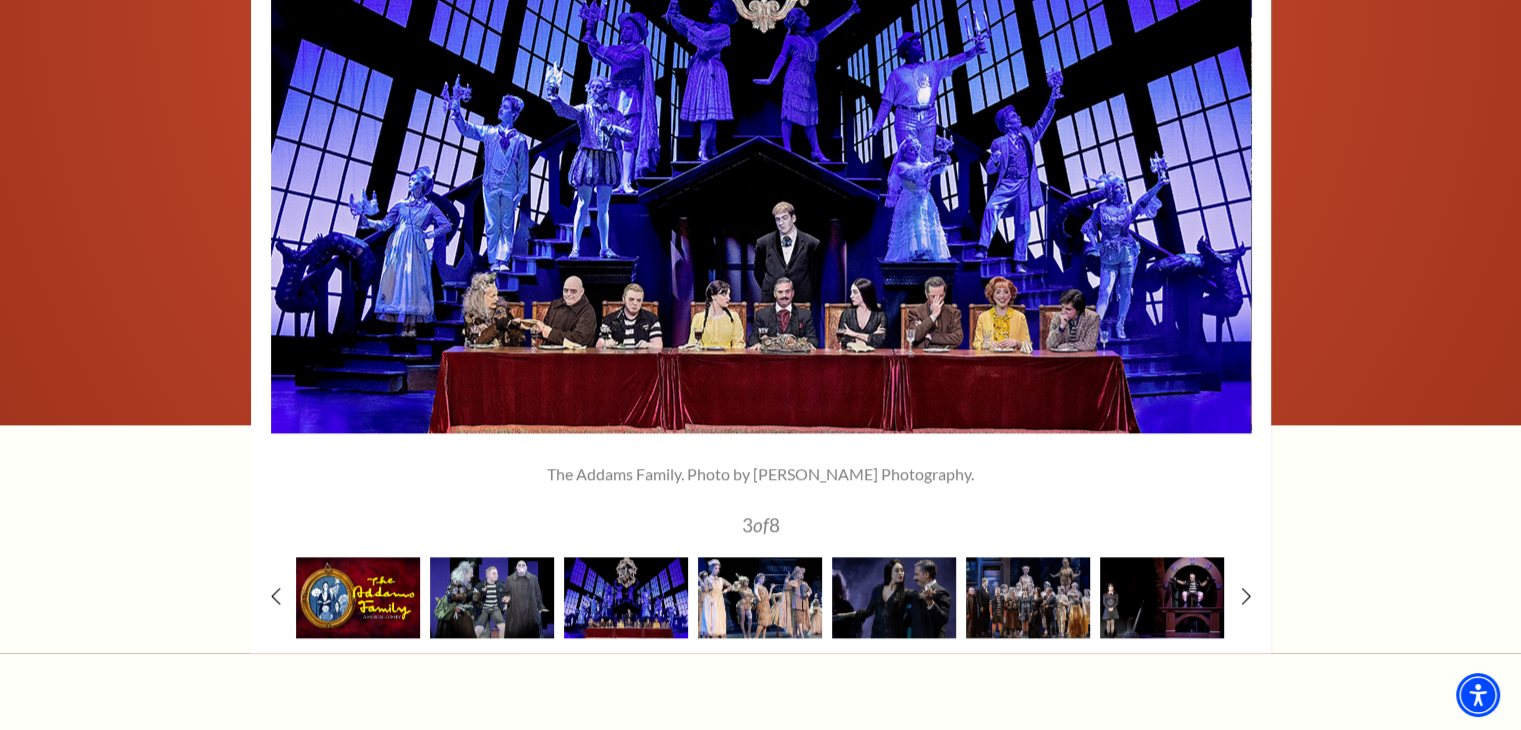 scroll, scrollTop: 2600, scrollLeft: 0, axis: vertical 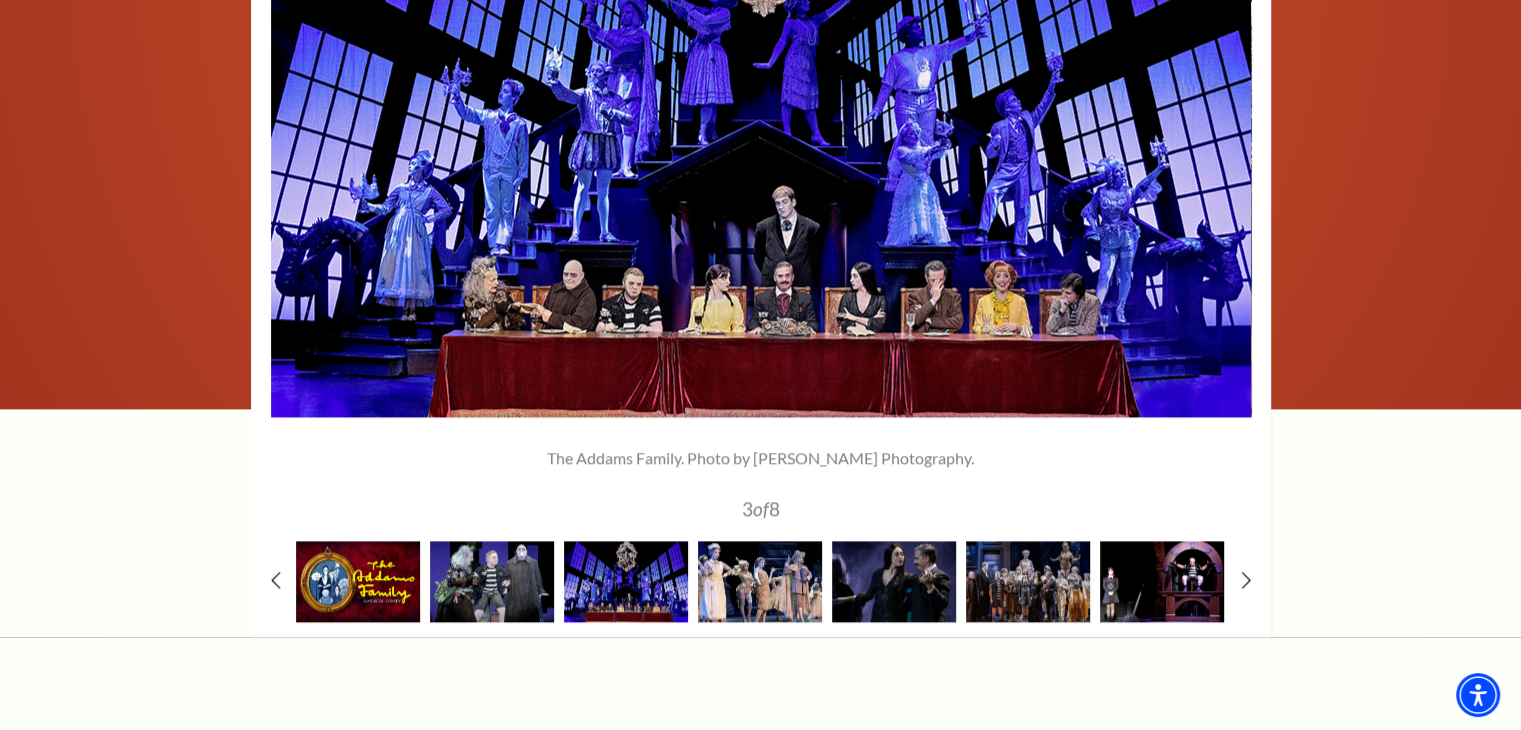 click at bounding box center [1162, 581] 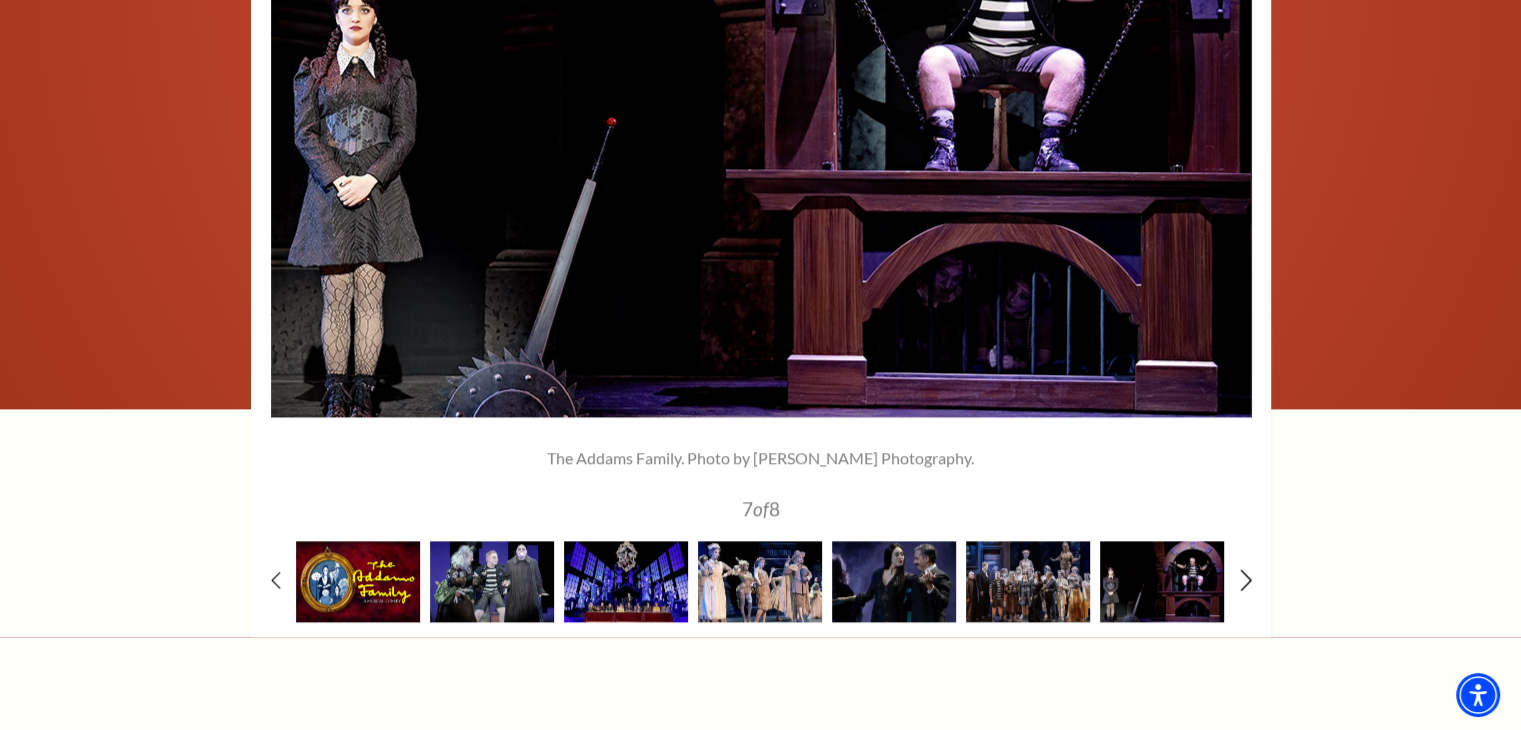 click 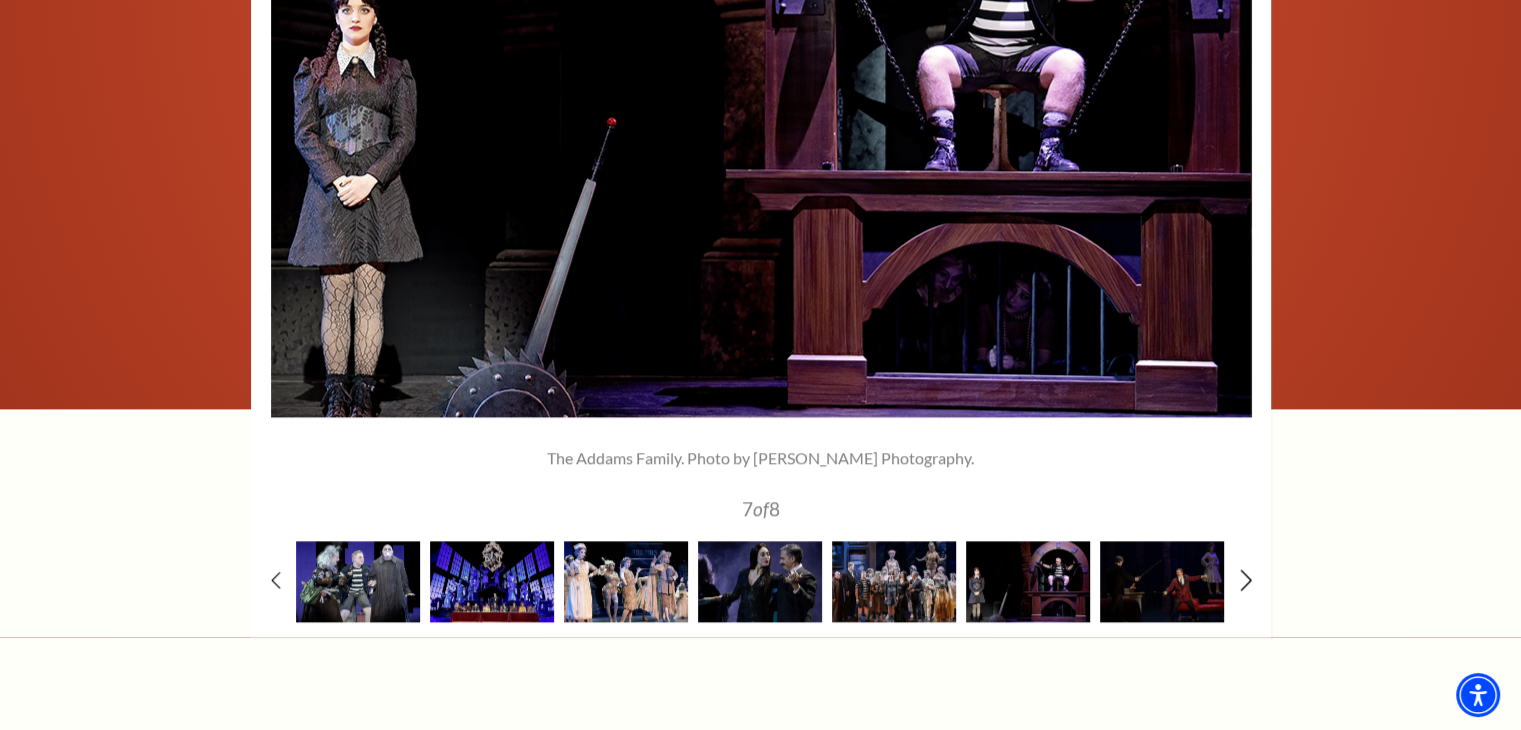 click 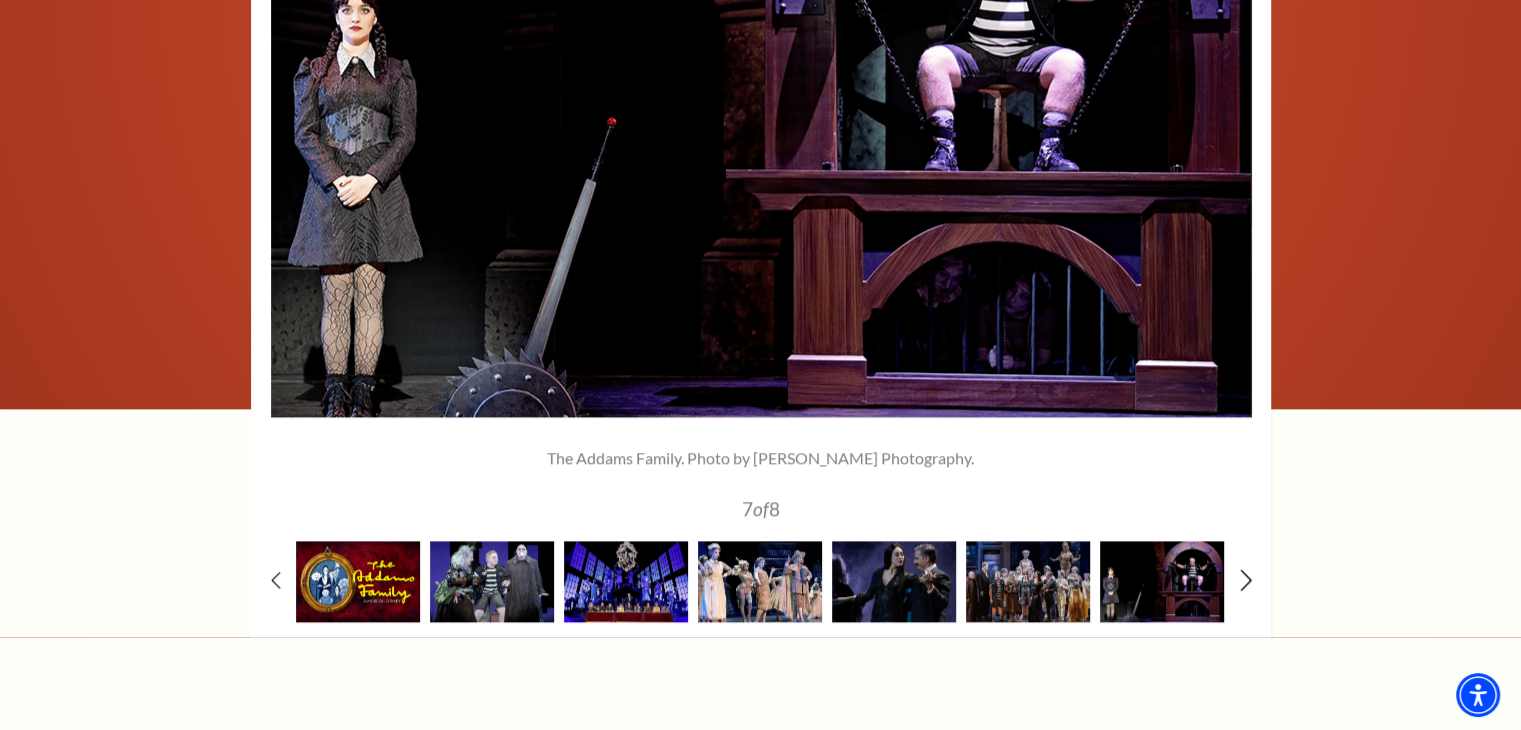 click 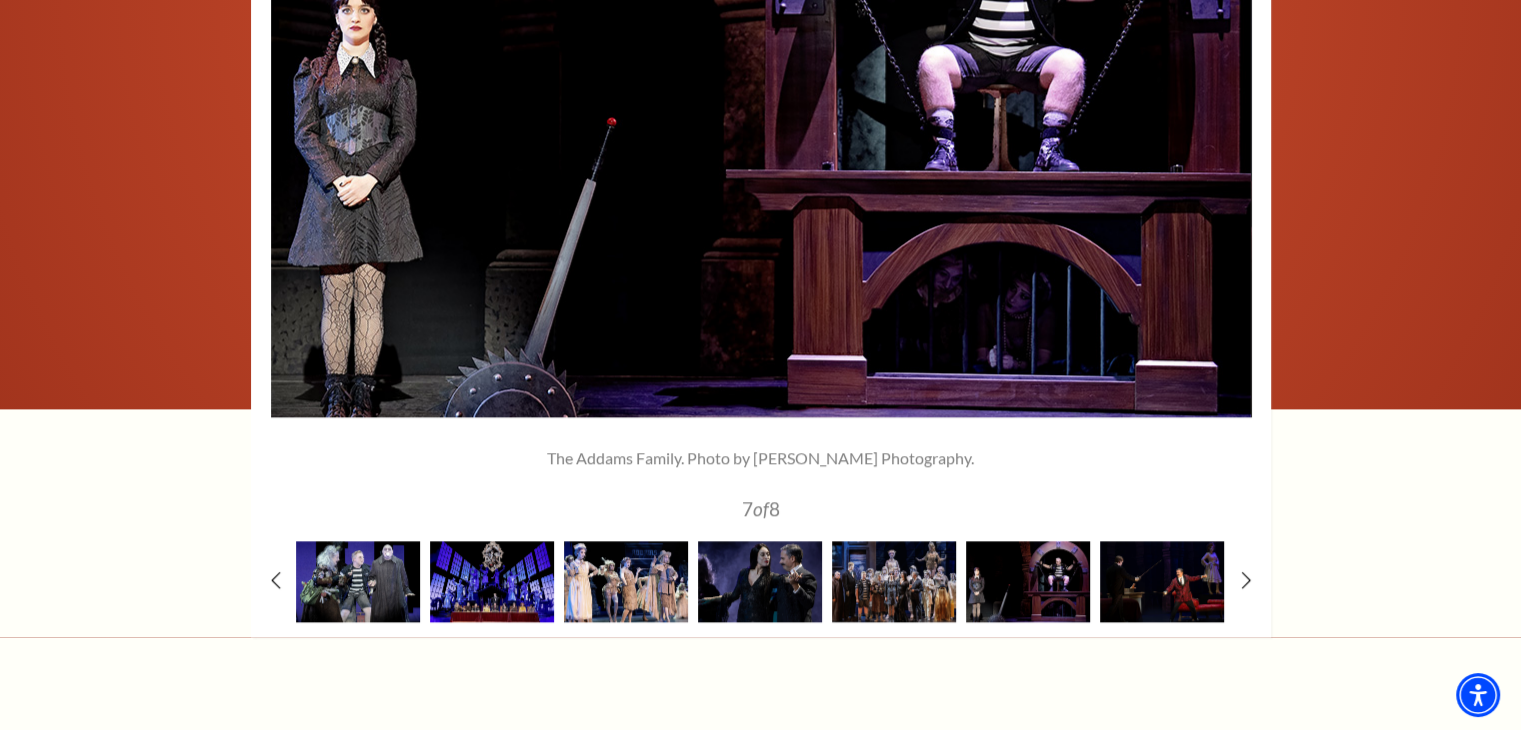 click at bounding box center (1162, 581) 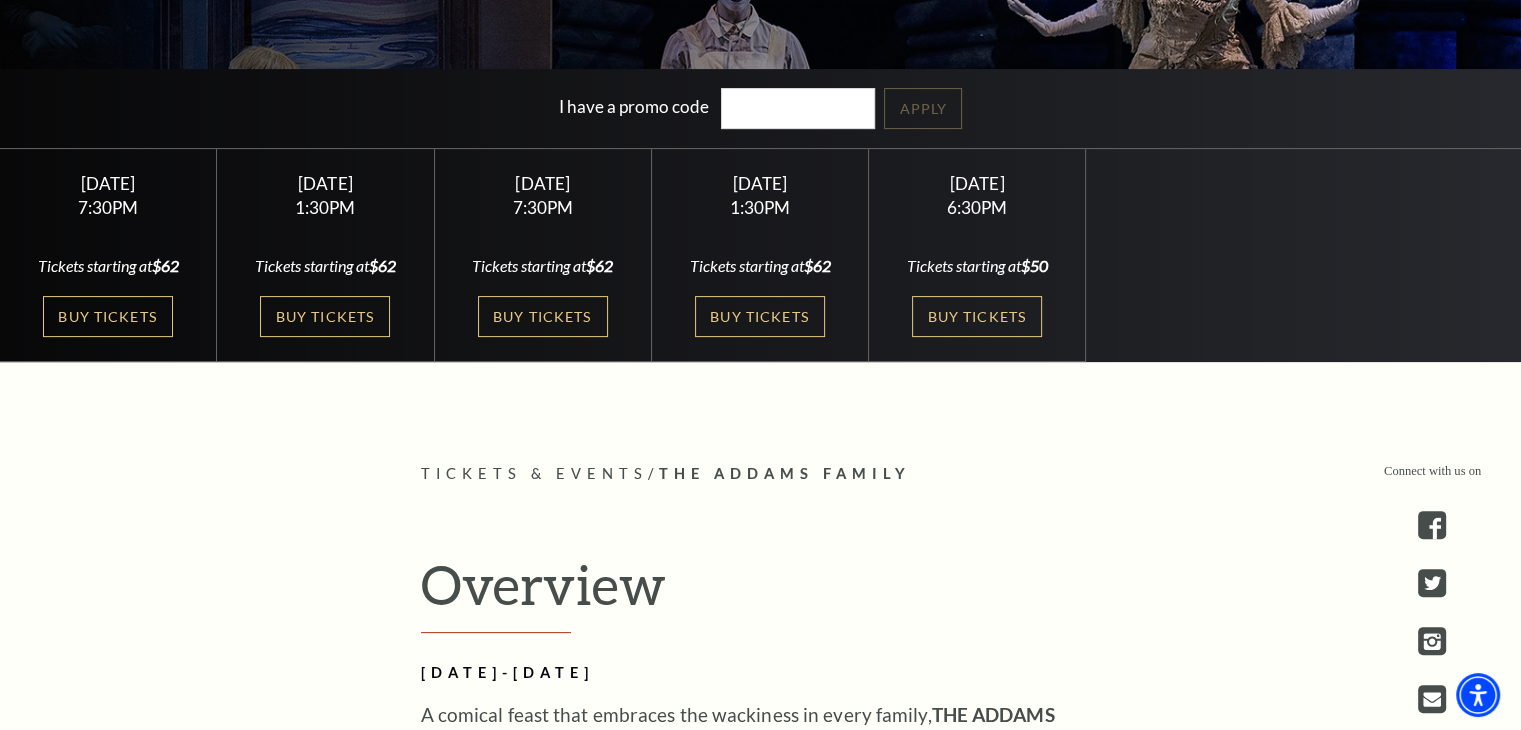 scroll, scrollTop: 486, scrollLeft: 0, axis: vertical 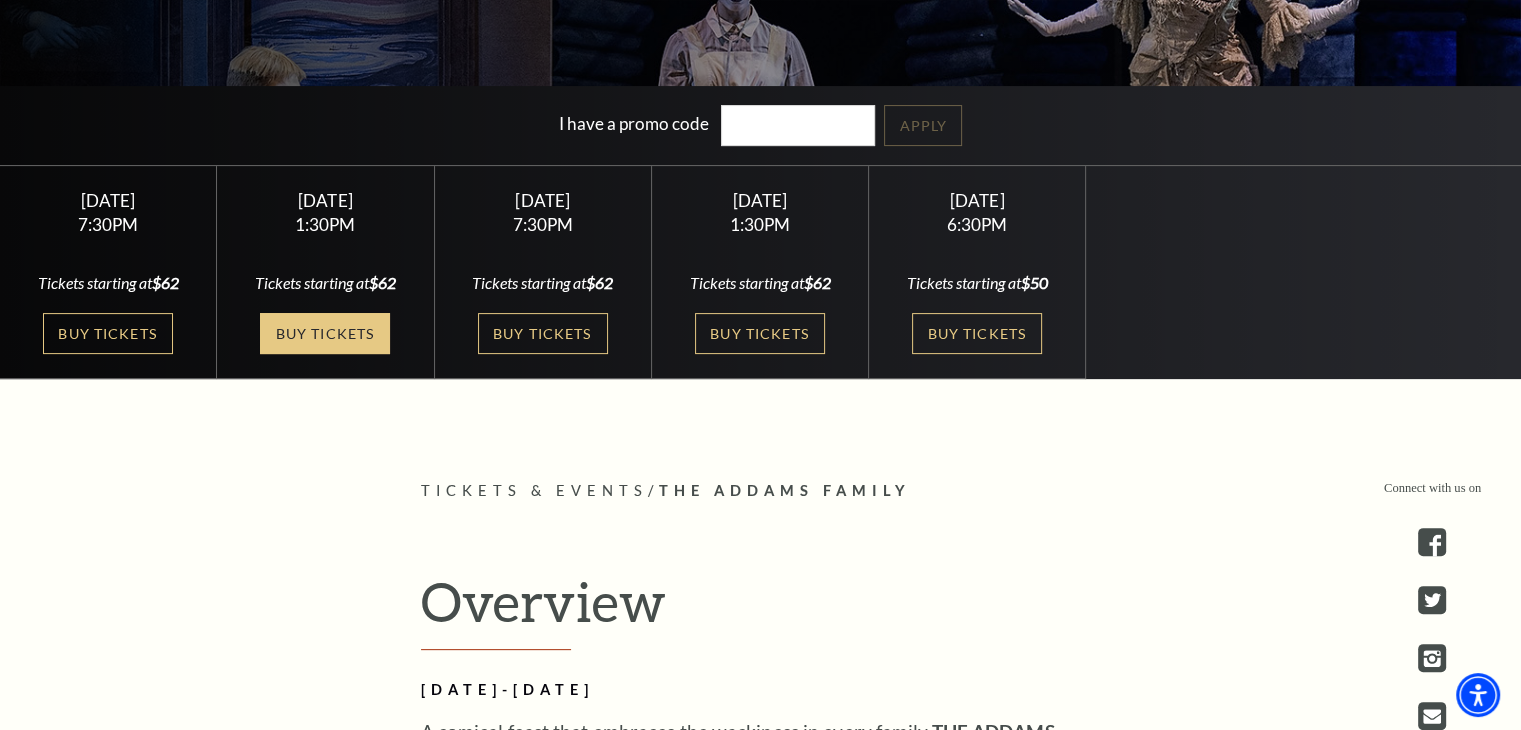 click on "Buy Tickets" at bounding box center [325, 333] 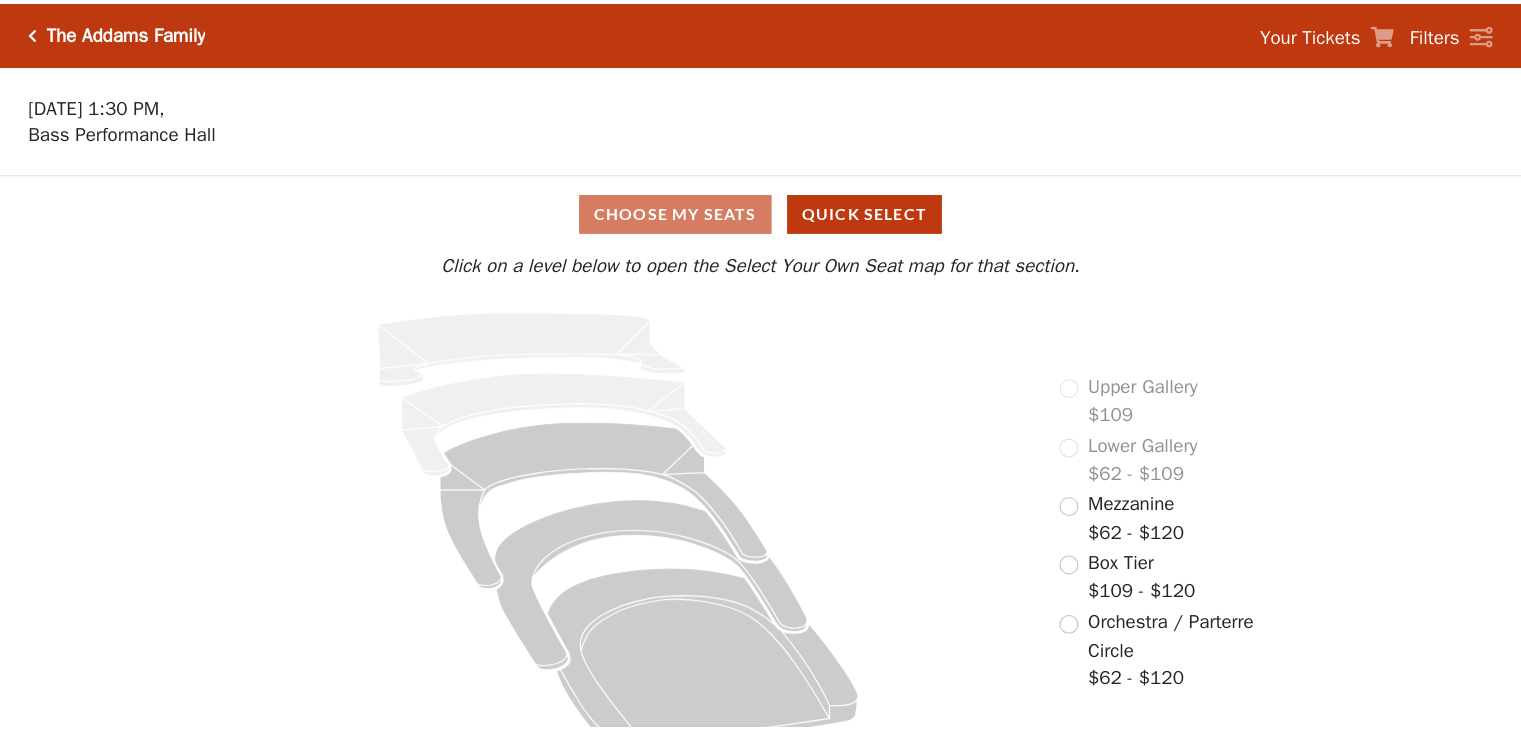 scroll, scrollTop: 0, scrollLeft: 0, axis: both 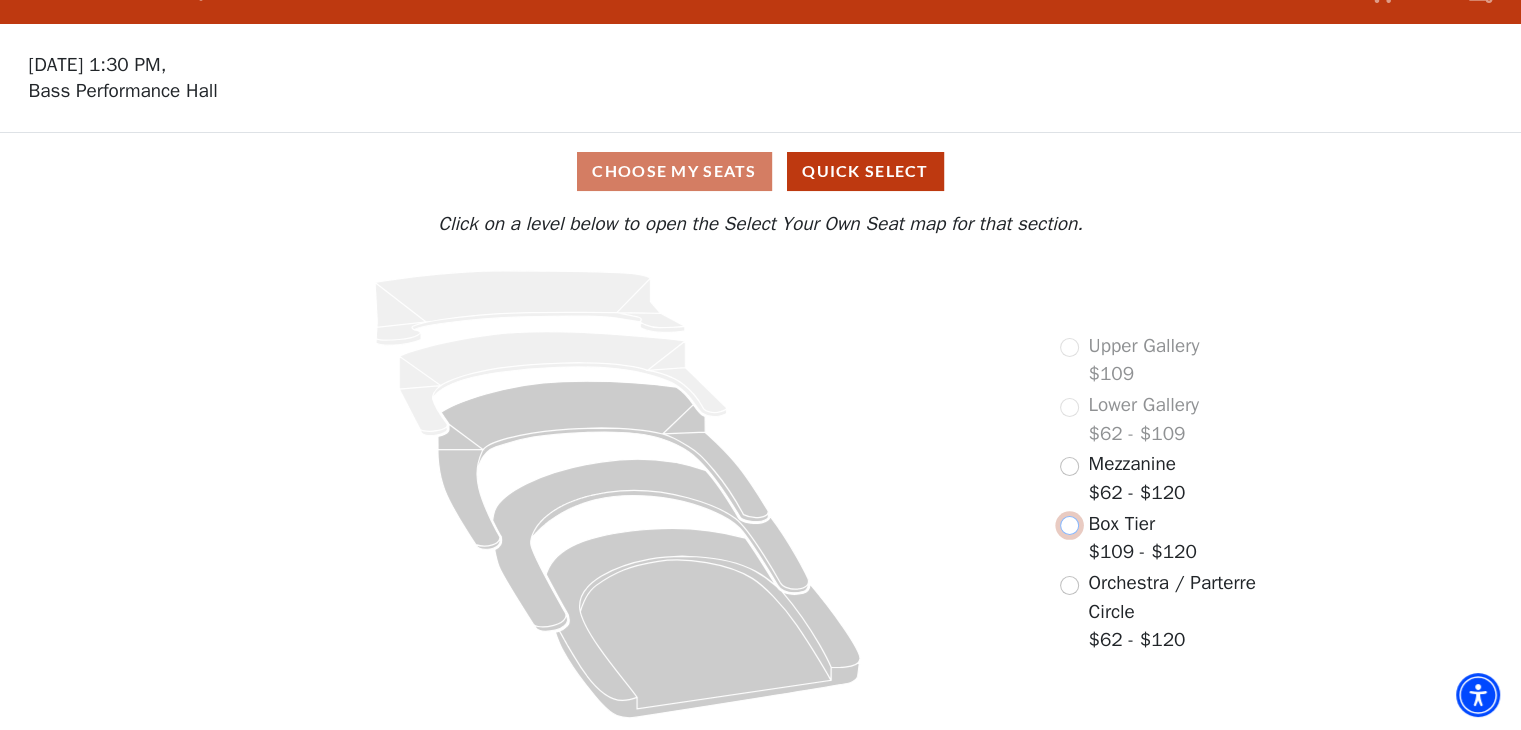 click at bounding box center (1069, 525) 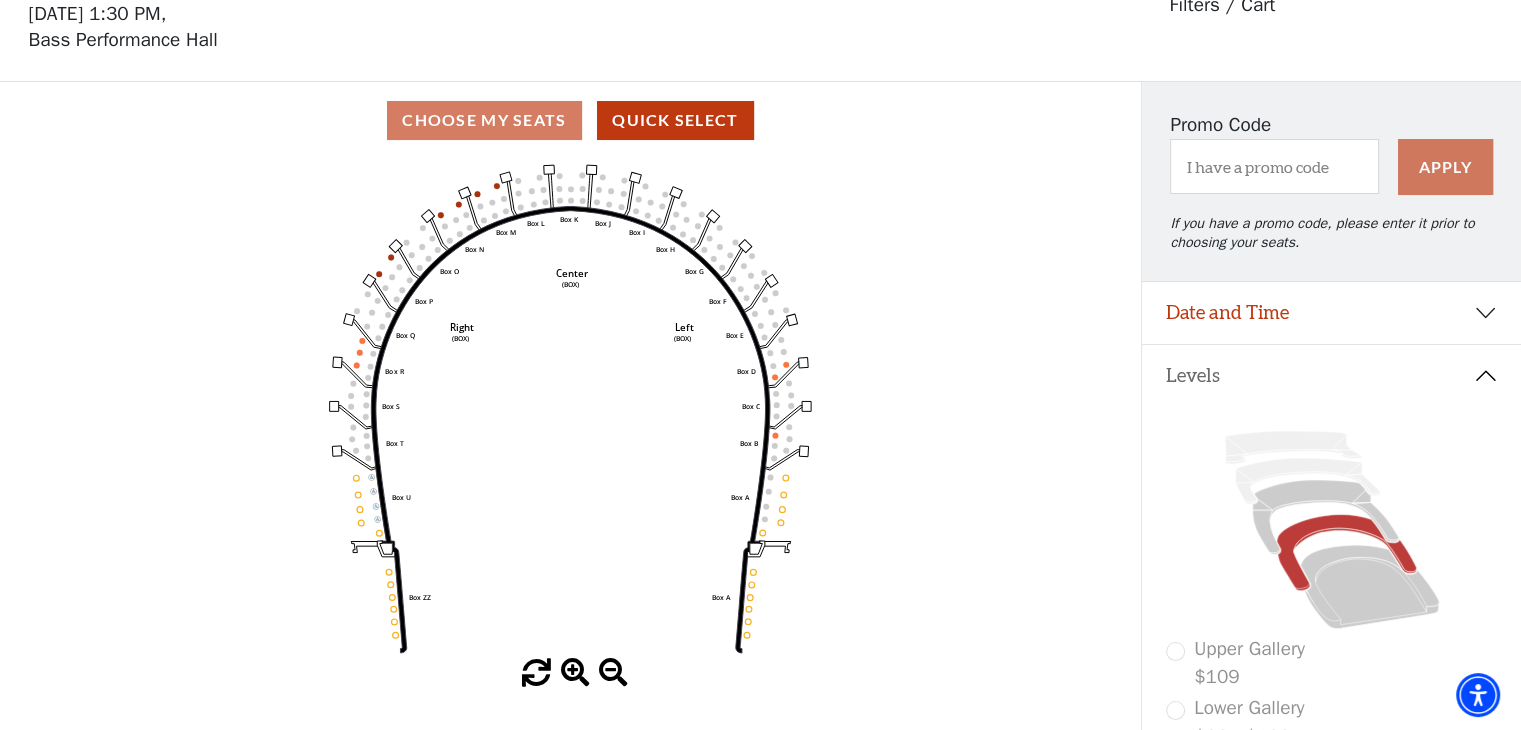 scroll, scrollTop: 0, scrollLeft: 0, axis: both 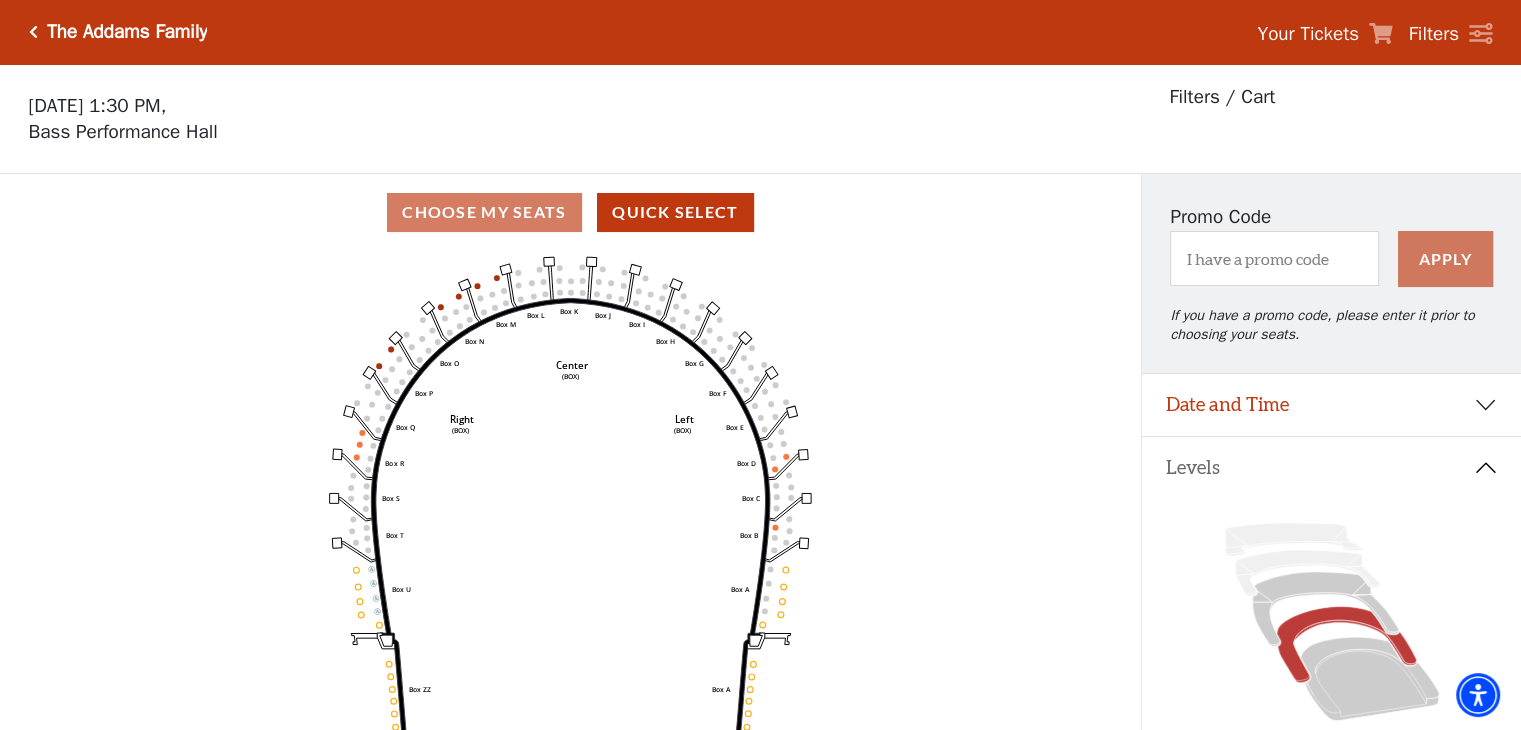 click at bounding box center (33, 32) 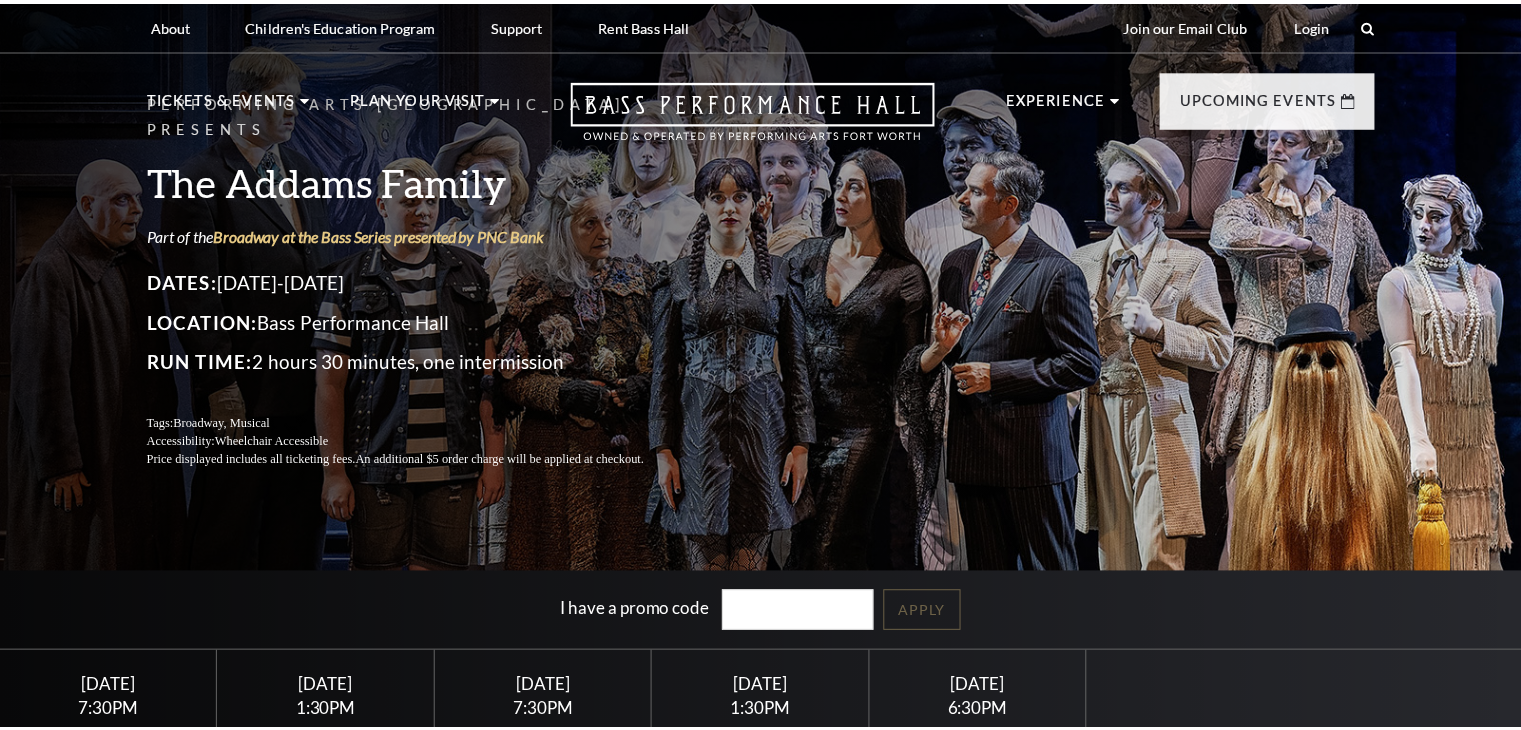 scroll, scrollTop: 0, scrollLeft: 0, axis: both 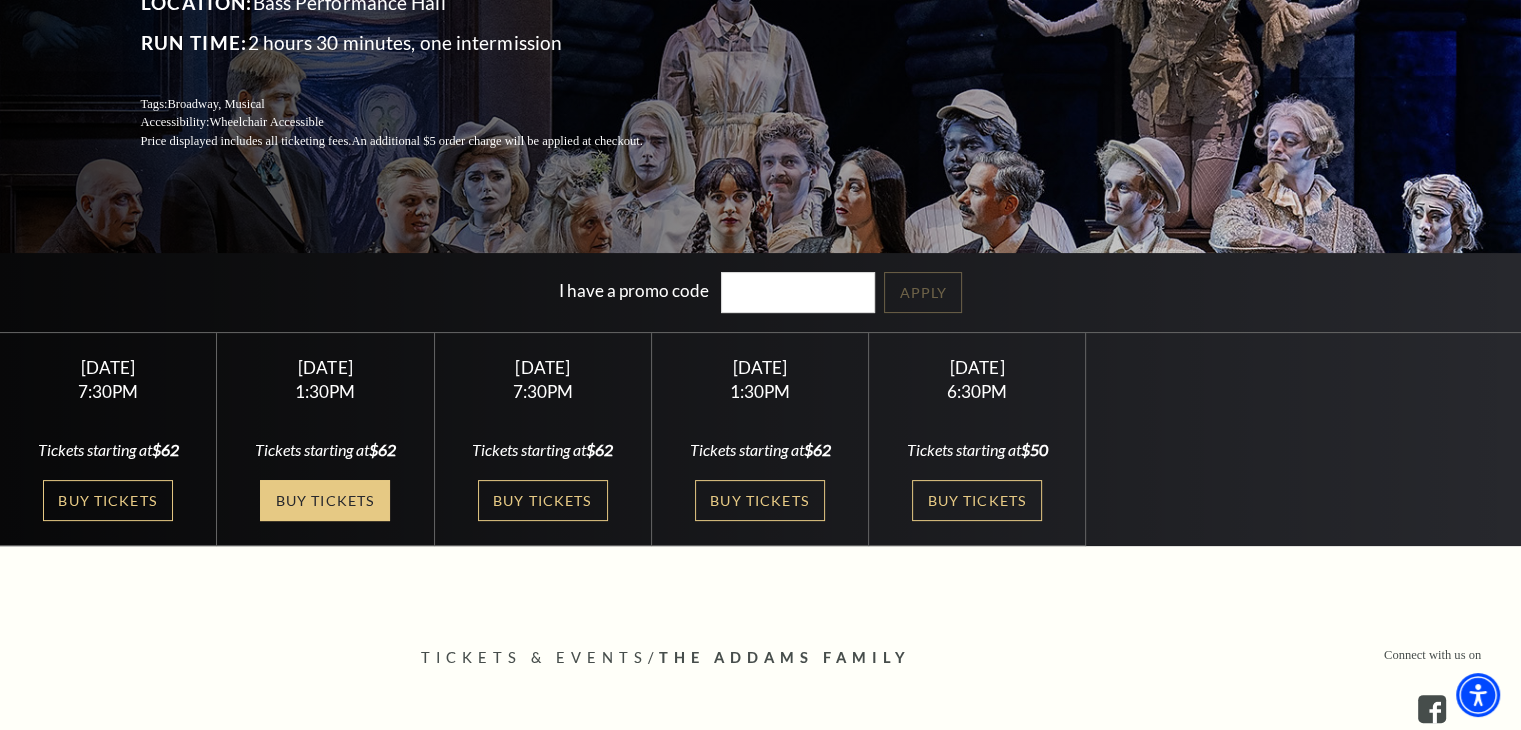 click on "Buy Tickets" at bounding box center (325, 500) 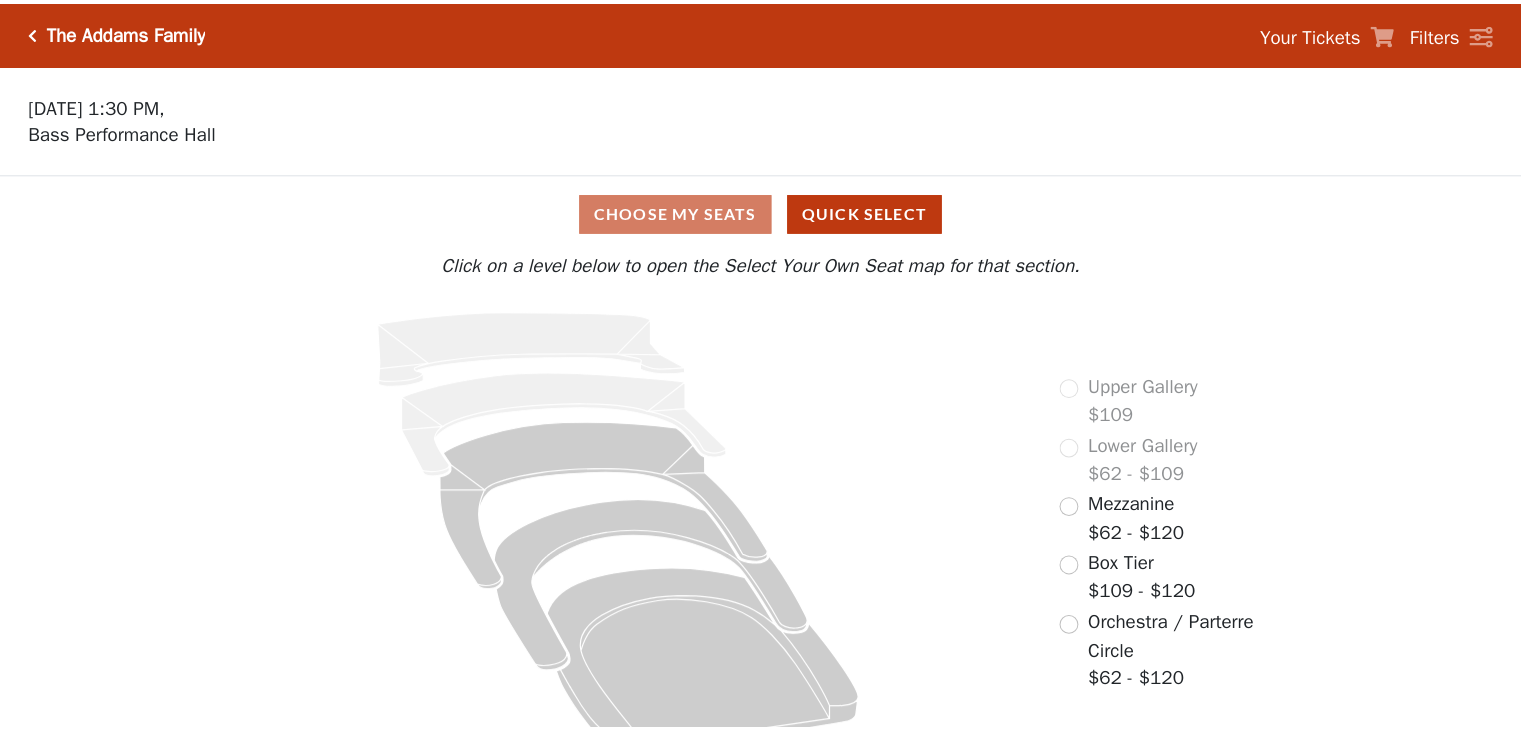 scroll, scrollTop: 0, scrollLeft: 0, axis: both 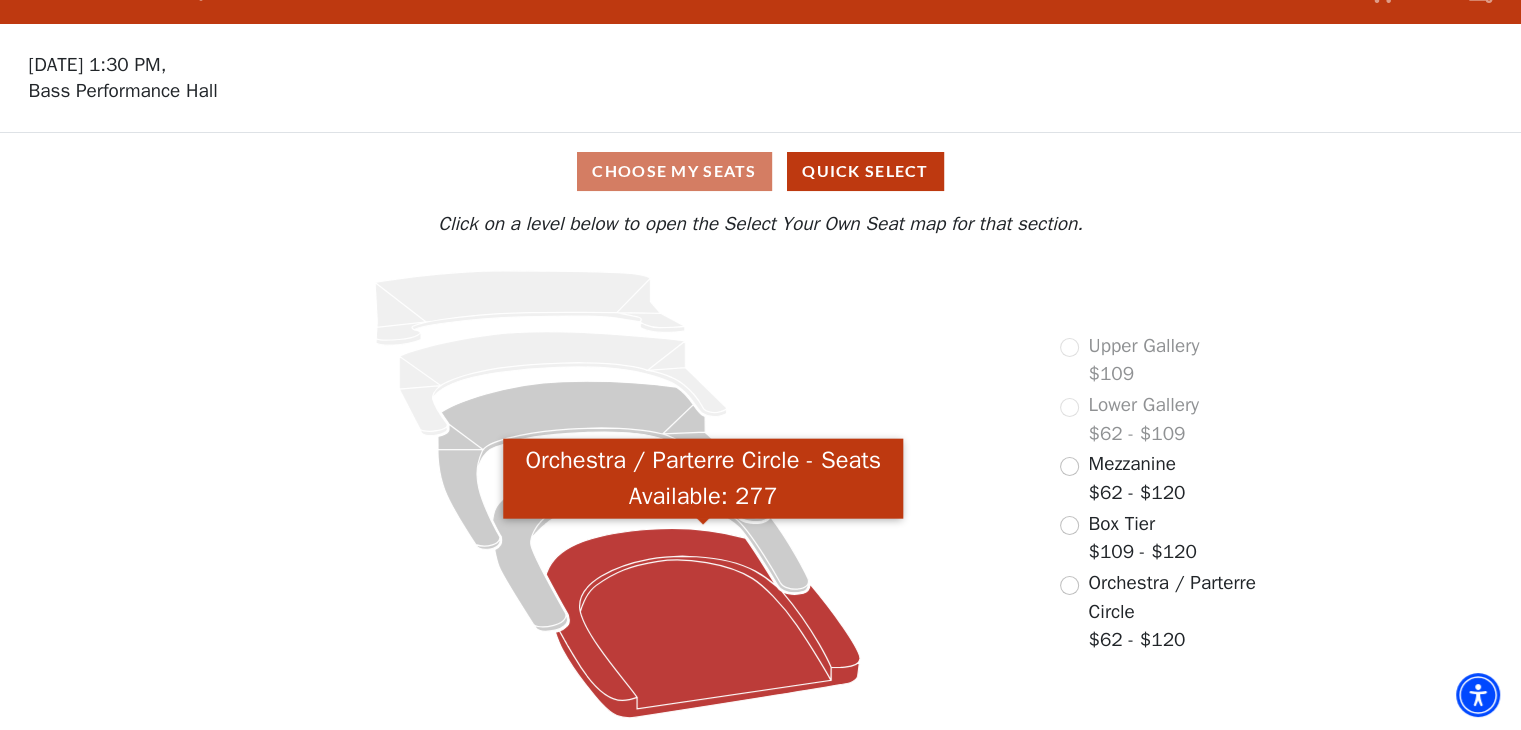 click 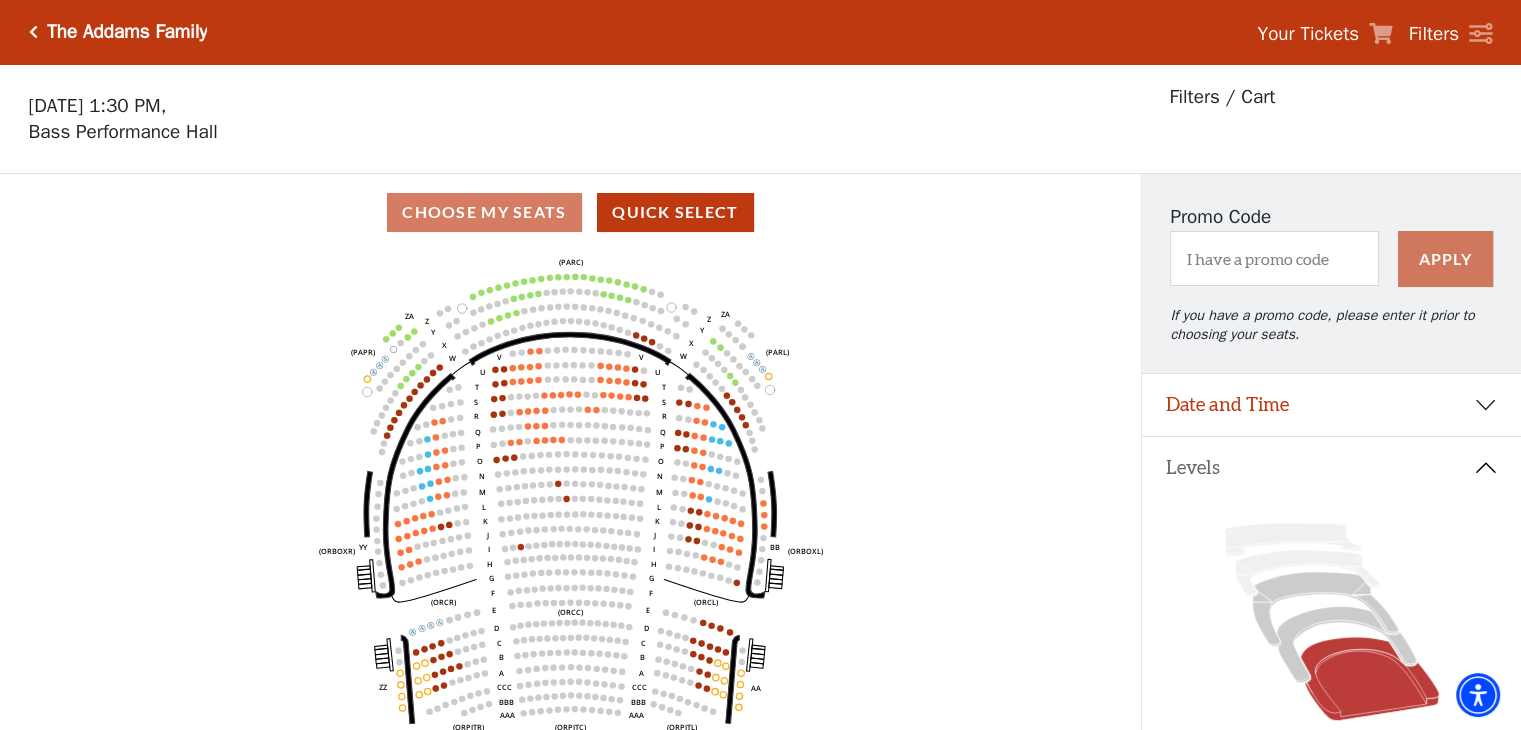 scroll, scrollTop: 92, scrollLeft: 0, axis: vertical 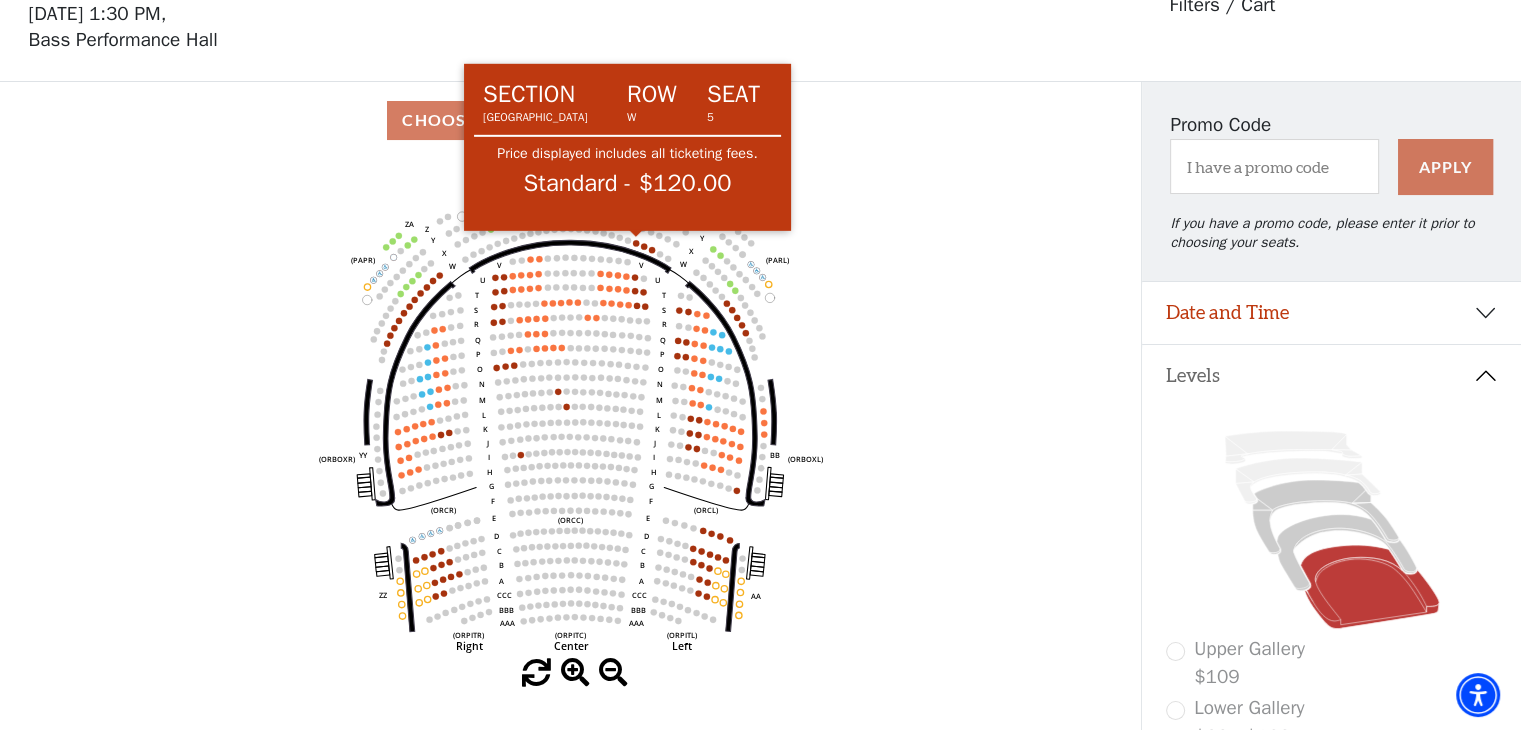 click 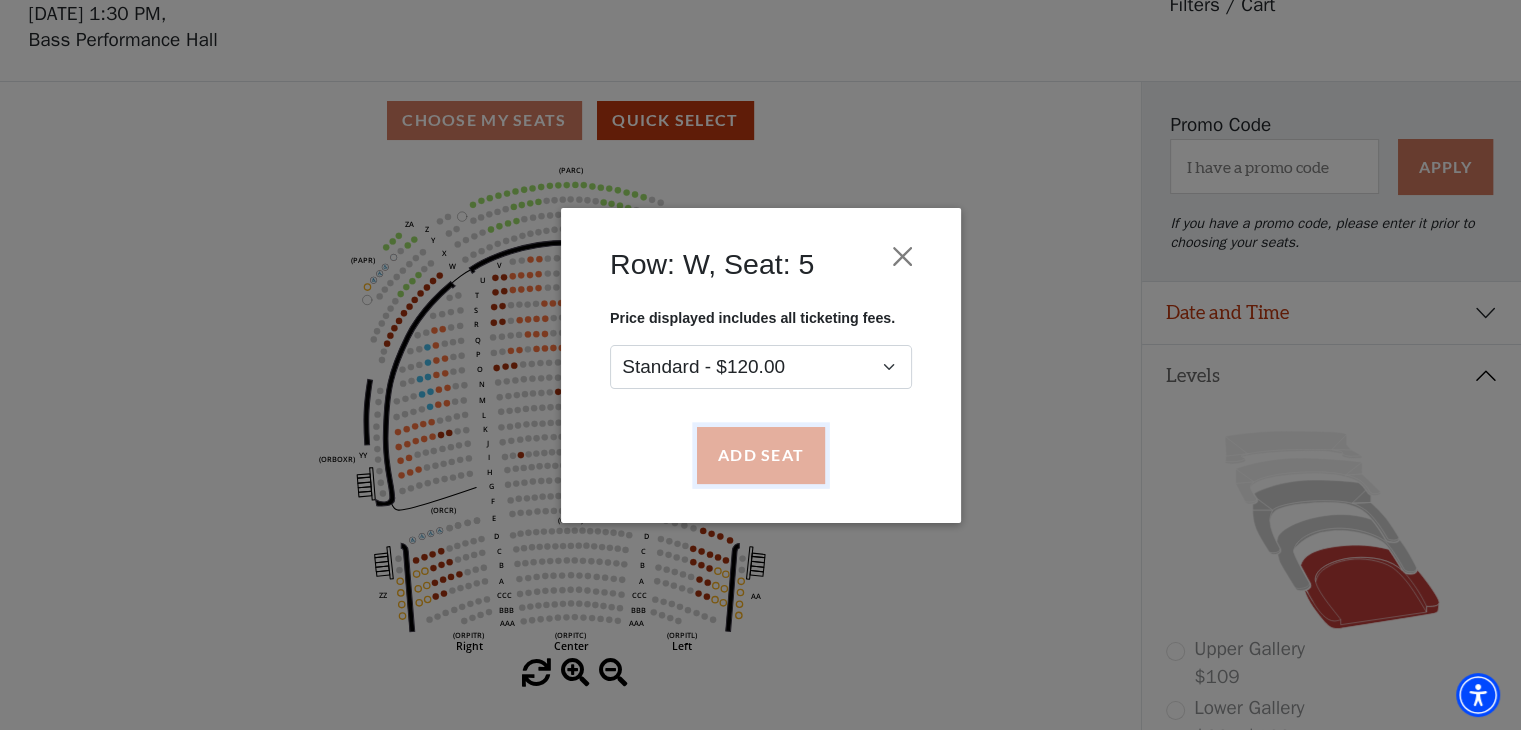 click on "Add Seat" at bounding box center (760, 455) 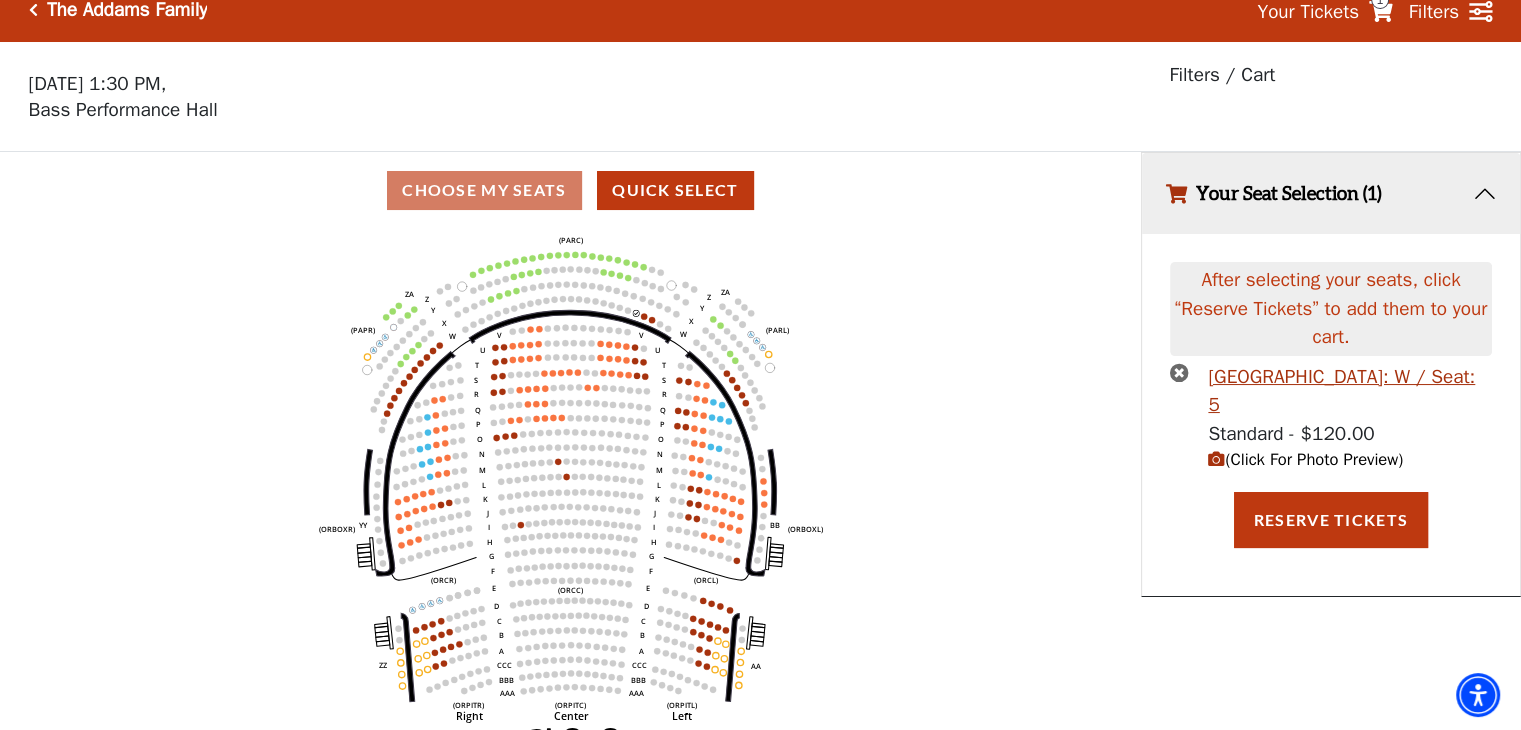 scroll, scrollTop: 0, scrollLeft: 0, axis: both 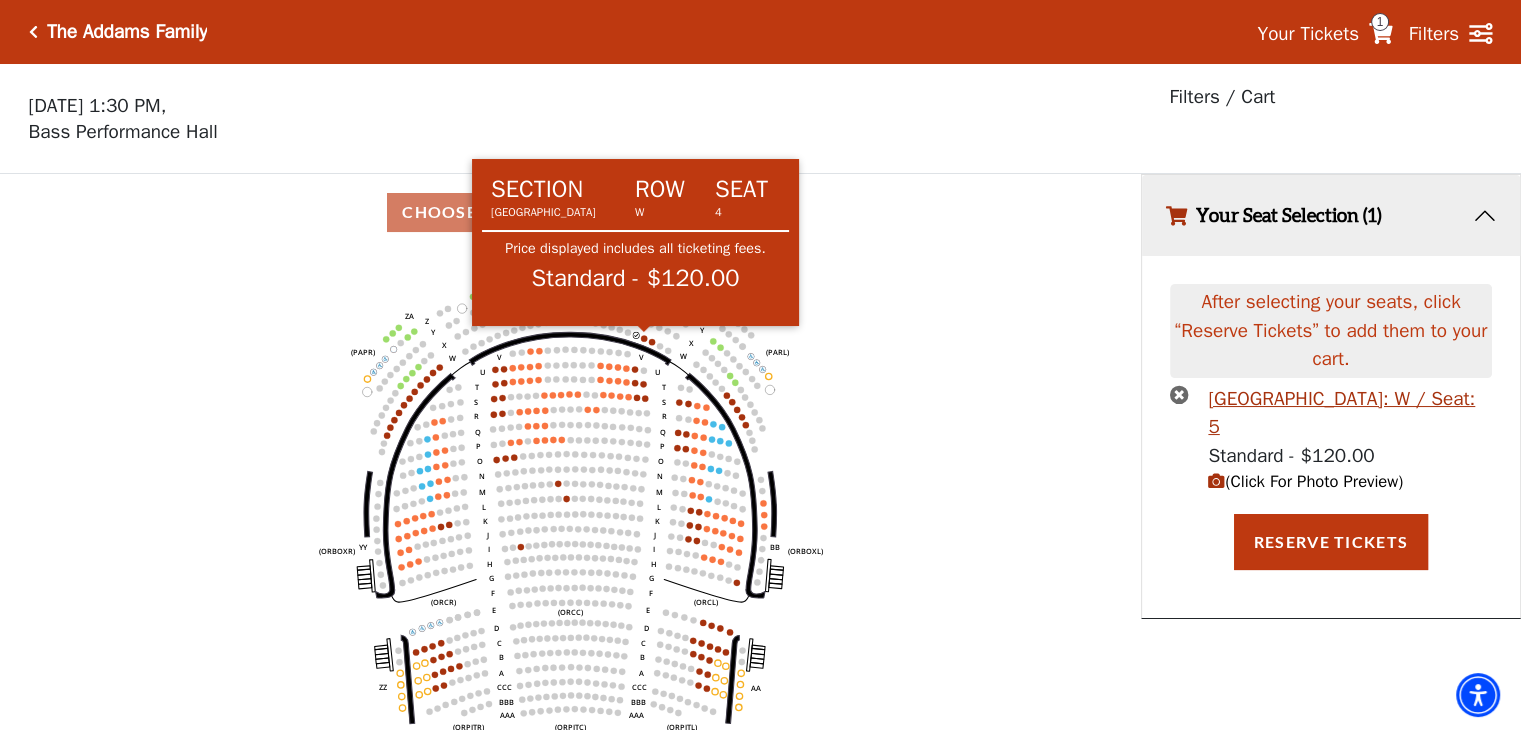 click 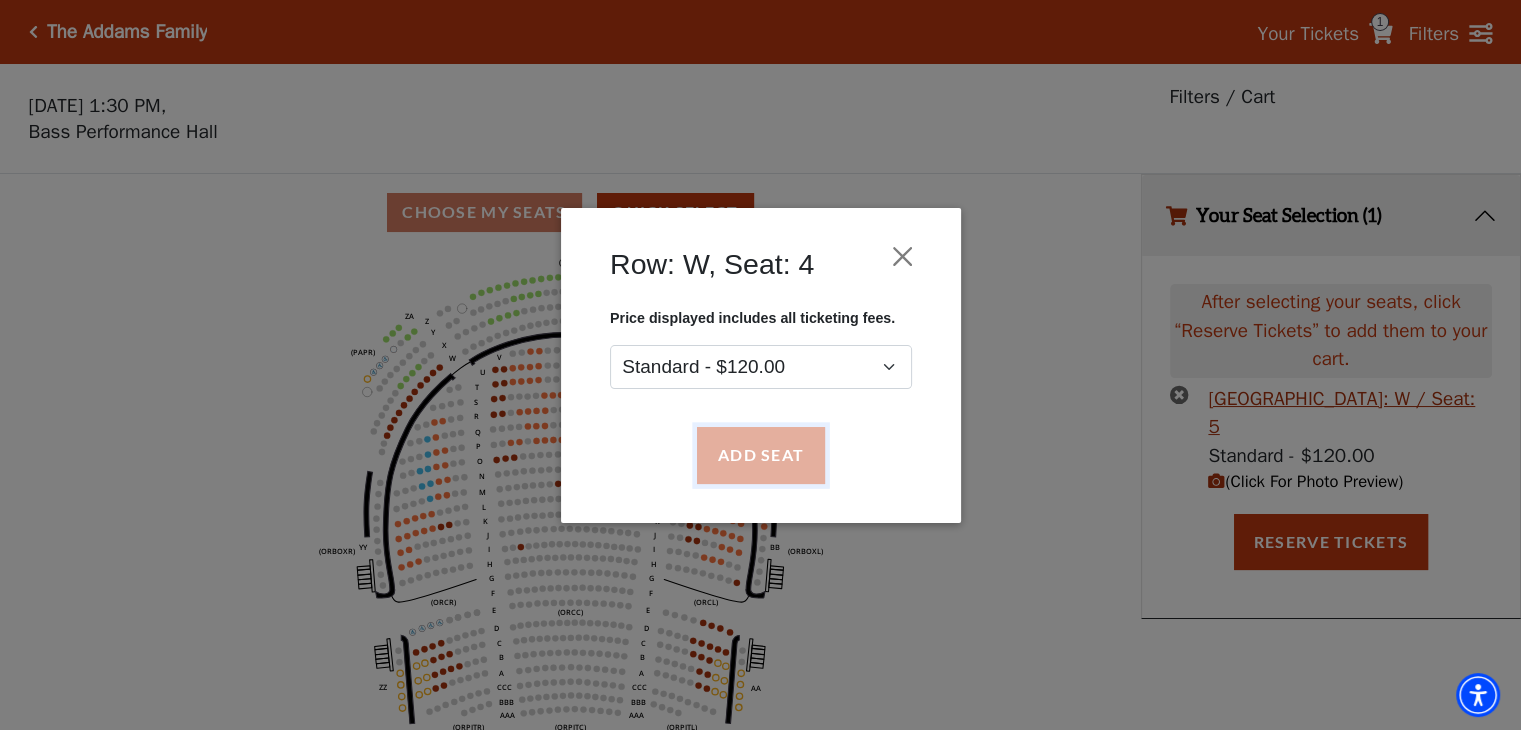 click on "Add Seat" at bounding box center [760, 455] 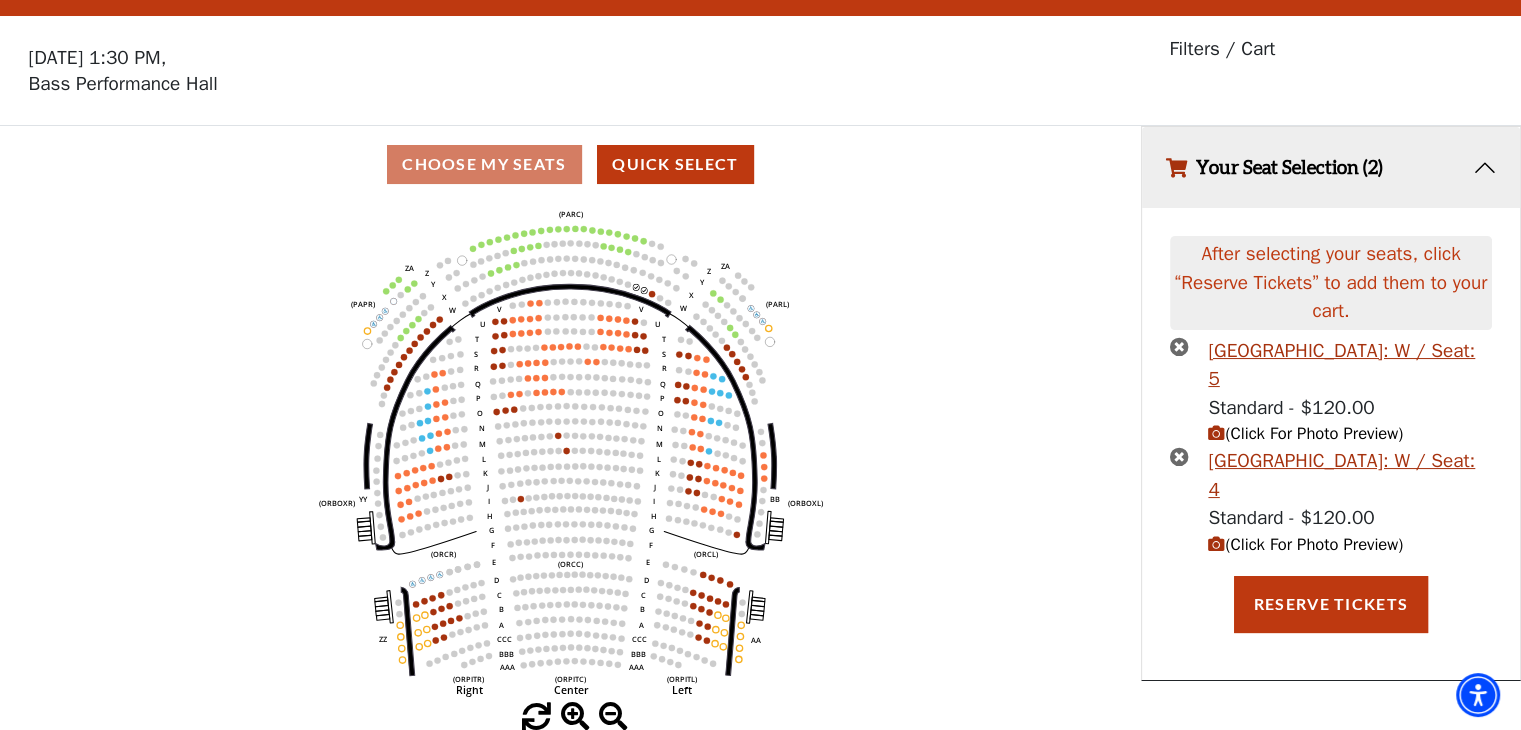 scroll, scrollTop: 0, scrollLeft: 0, axis: both 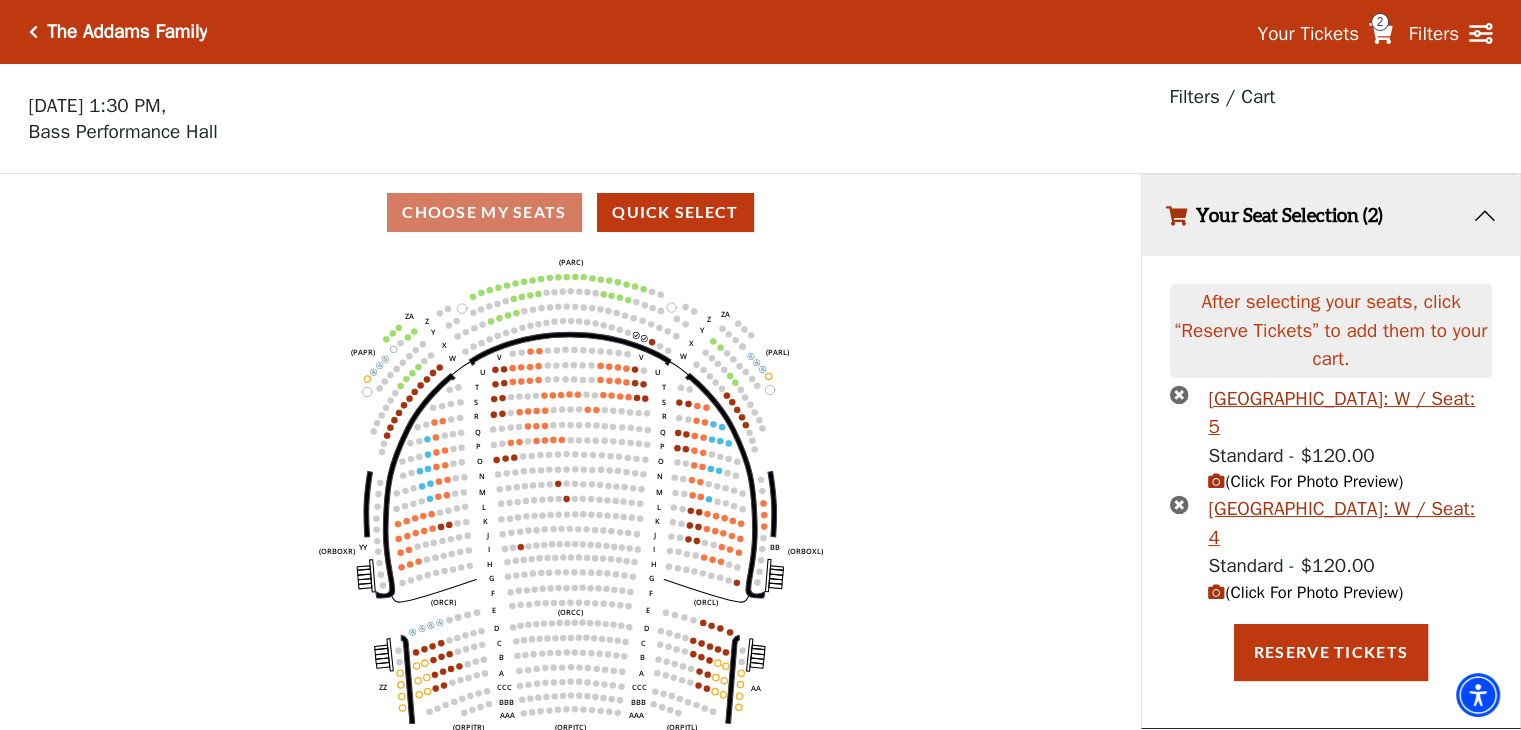 click at bounding box center [33, 32] 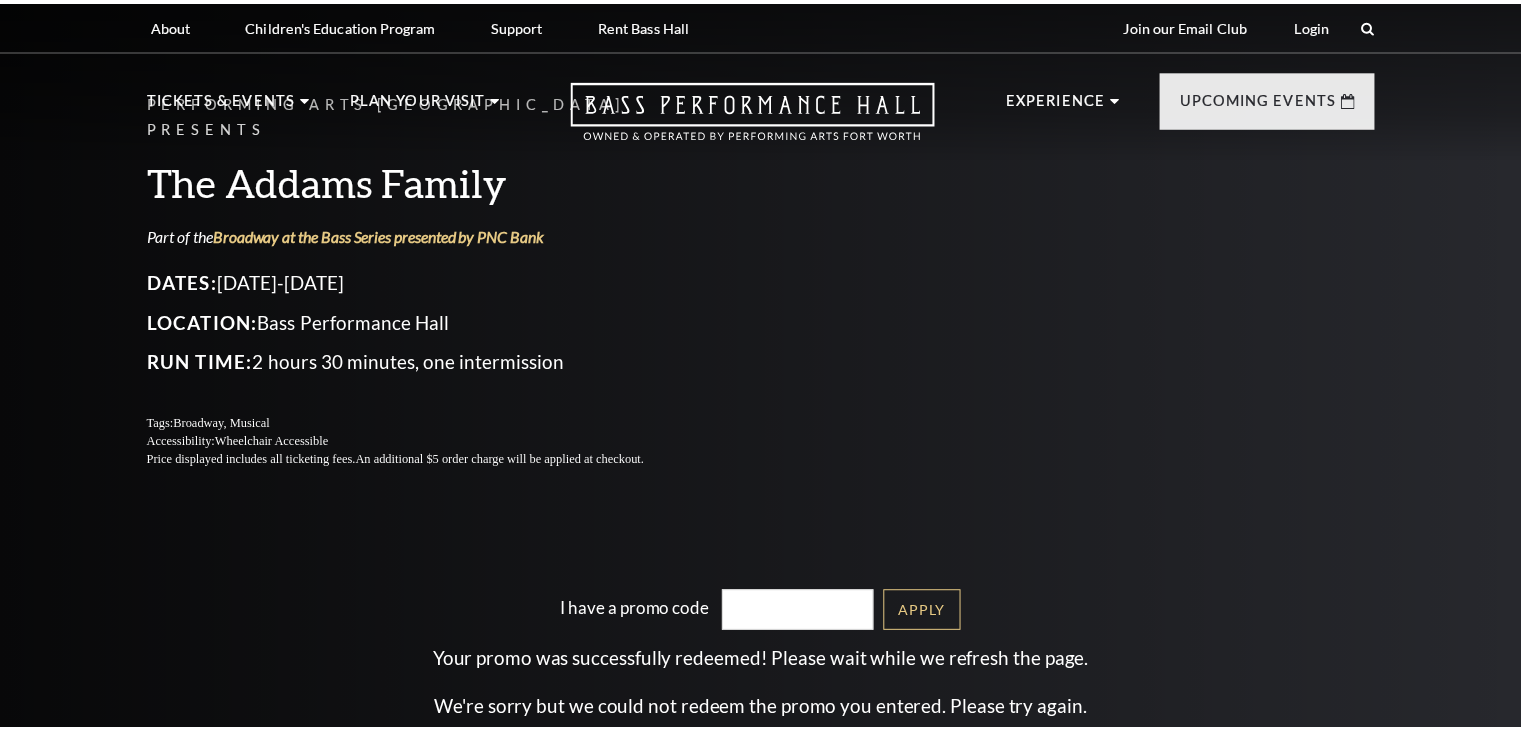 scroll, scrollTop: 0, scrollLeft: 0, axis: both 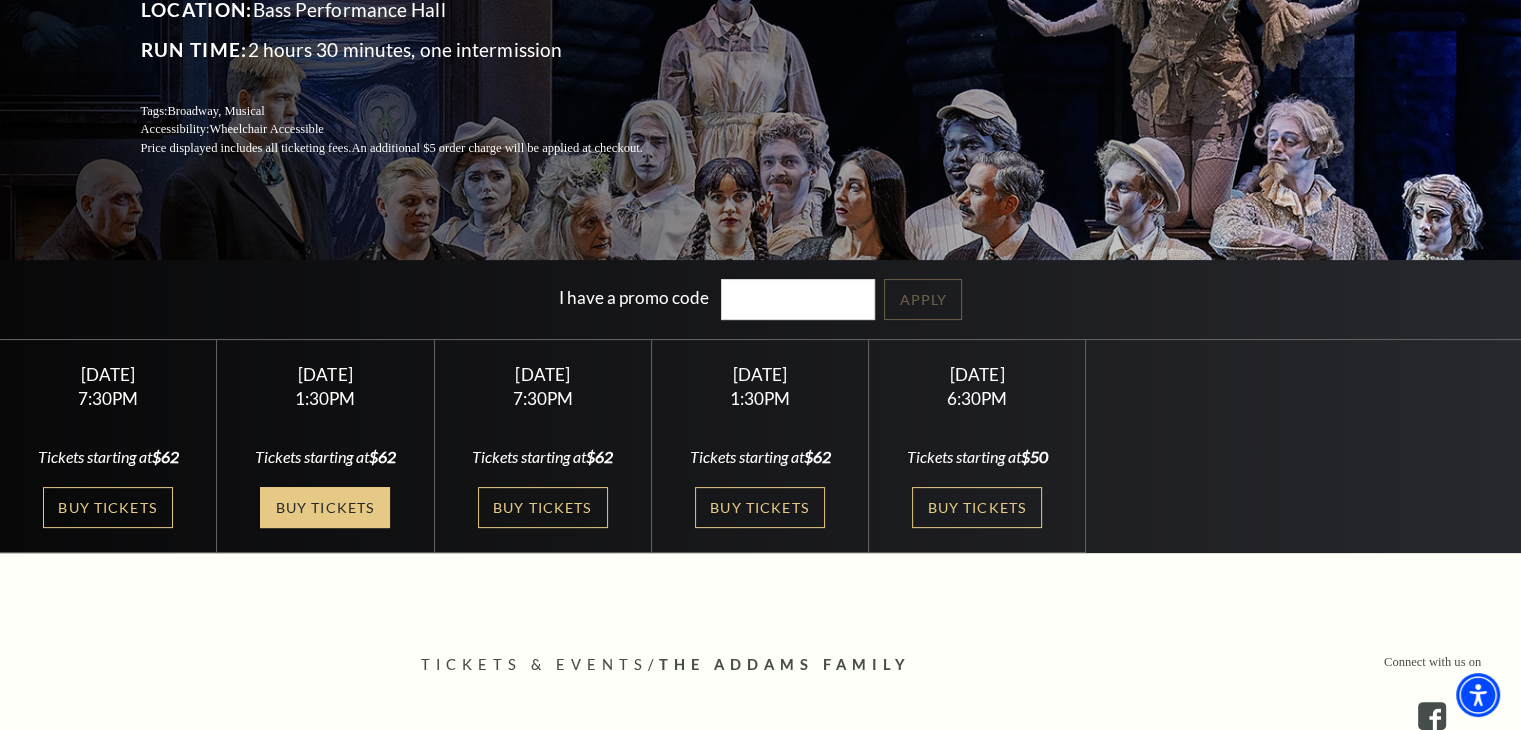 click on "Buy Tickets" at bounding box center [325, 507] 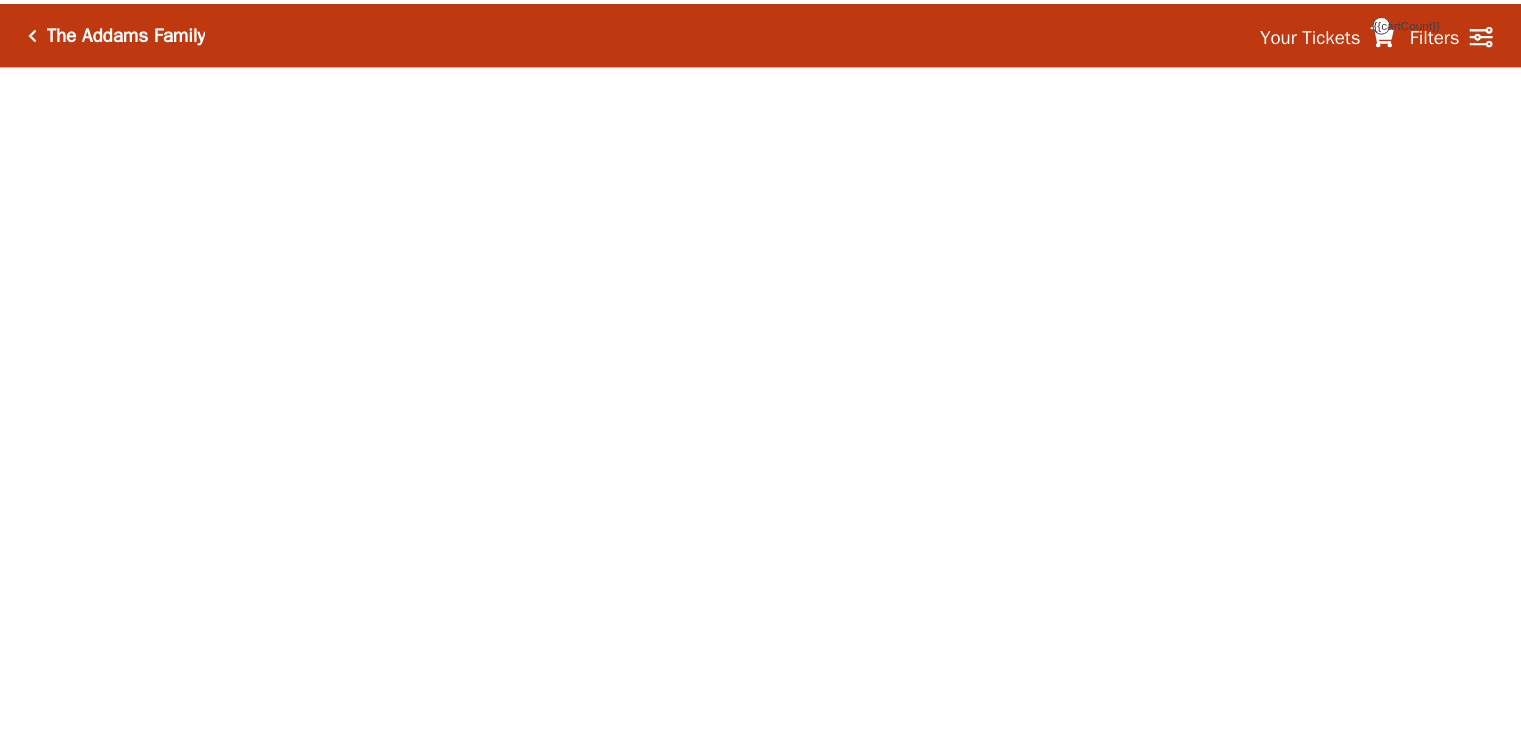 scroll, scrollTop: 0, scrollLeft: 0, axis: both 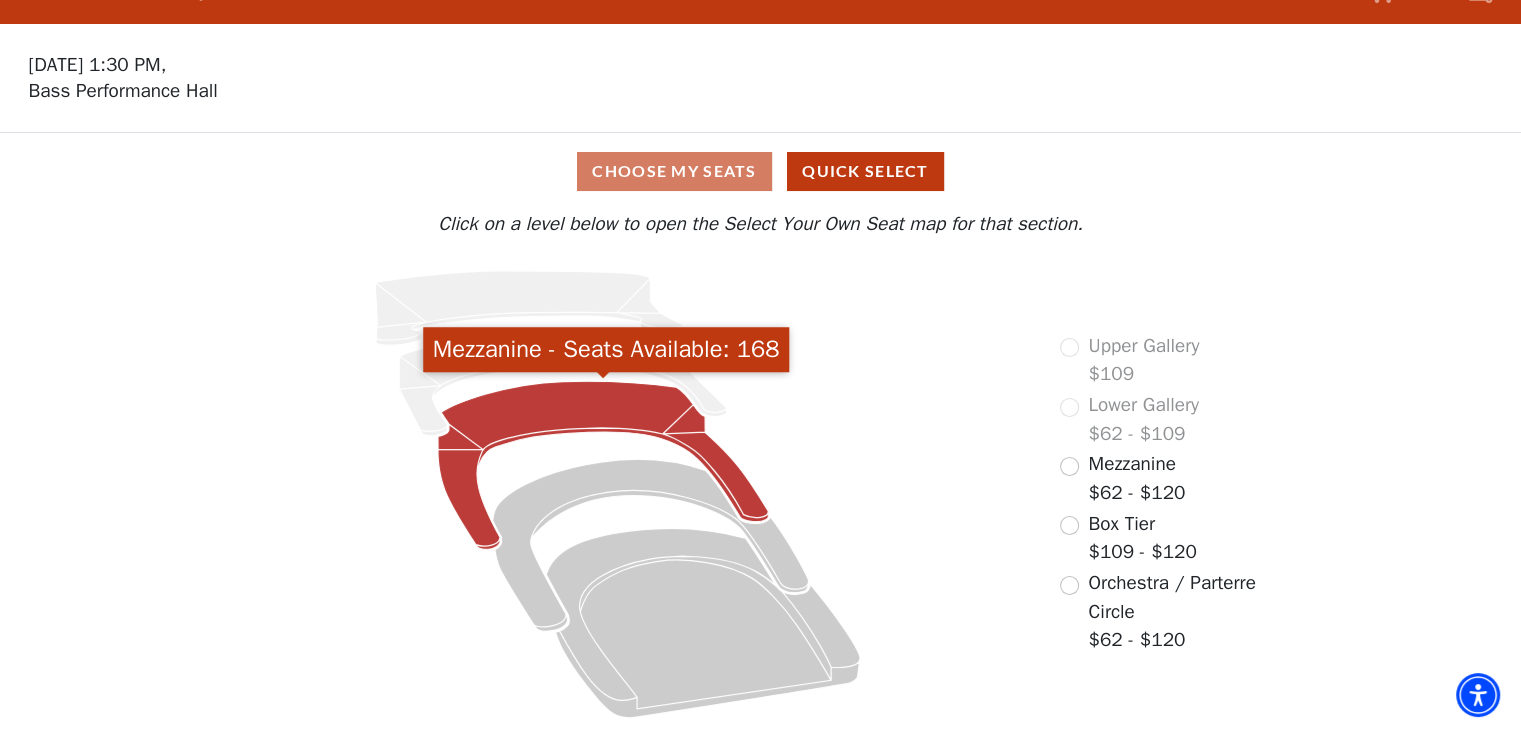 click 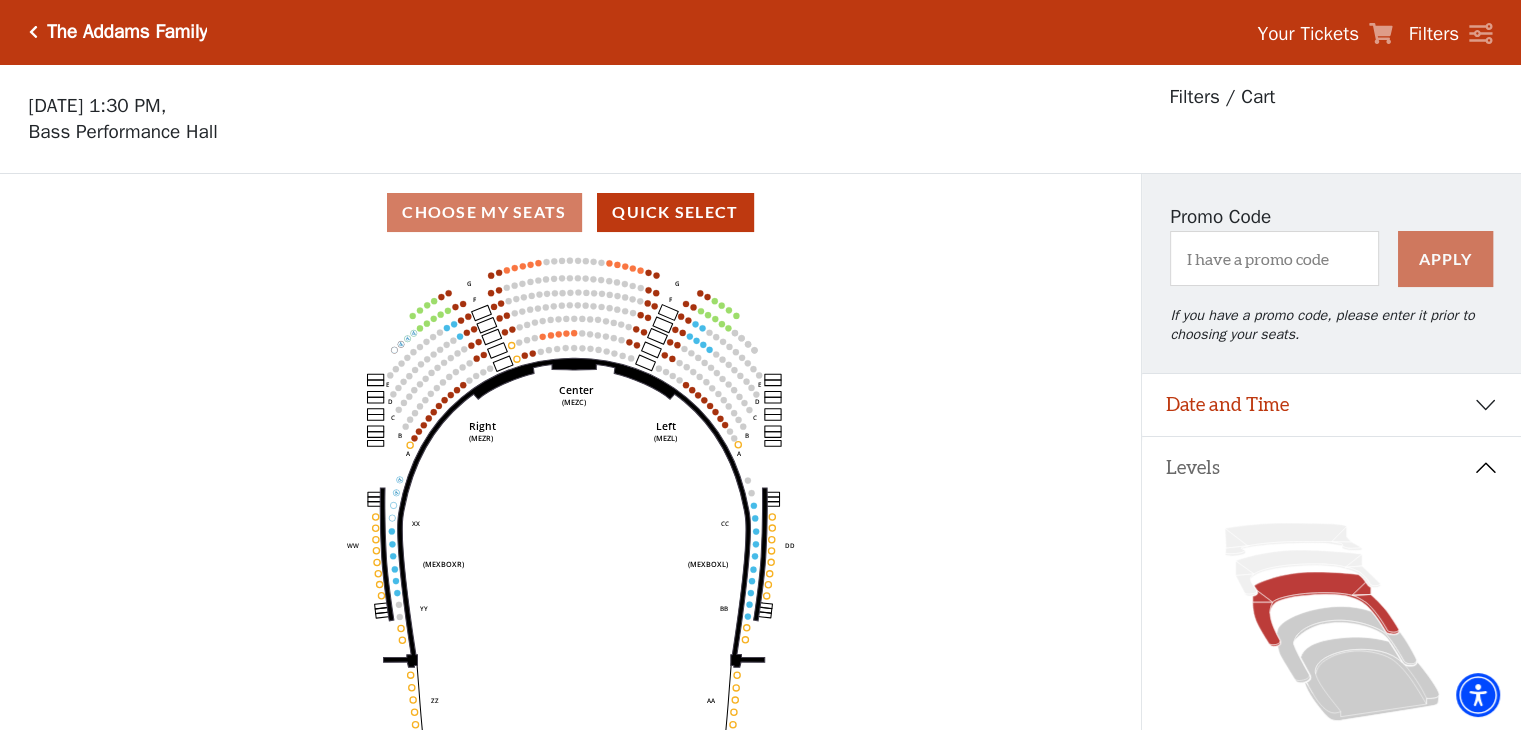 scroll, scrollTop: 510, scrollLeft: 0, axis: vertical 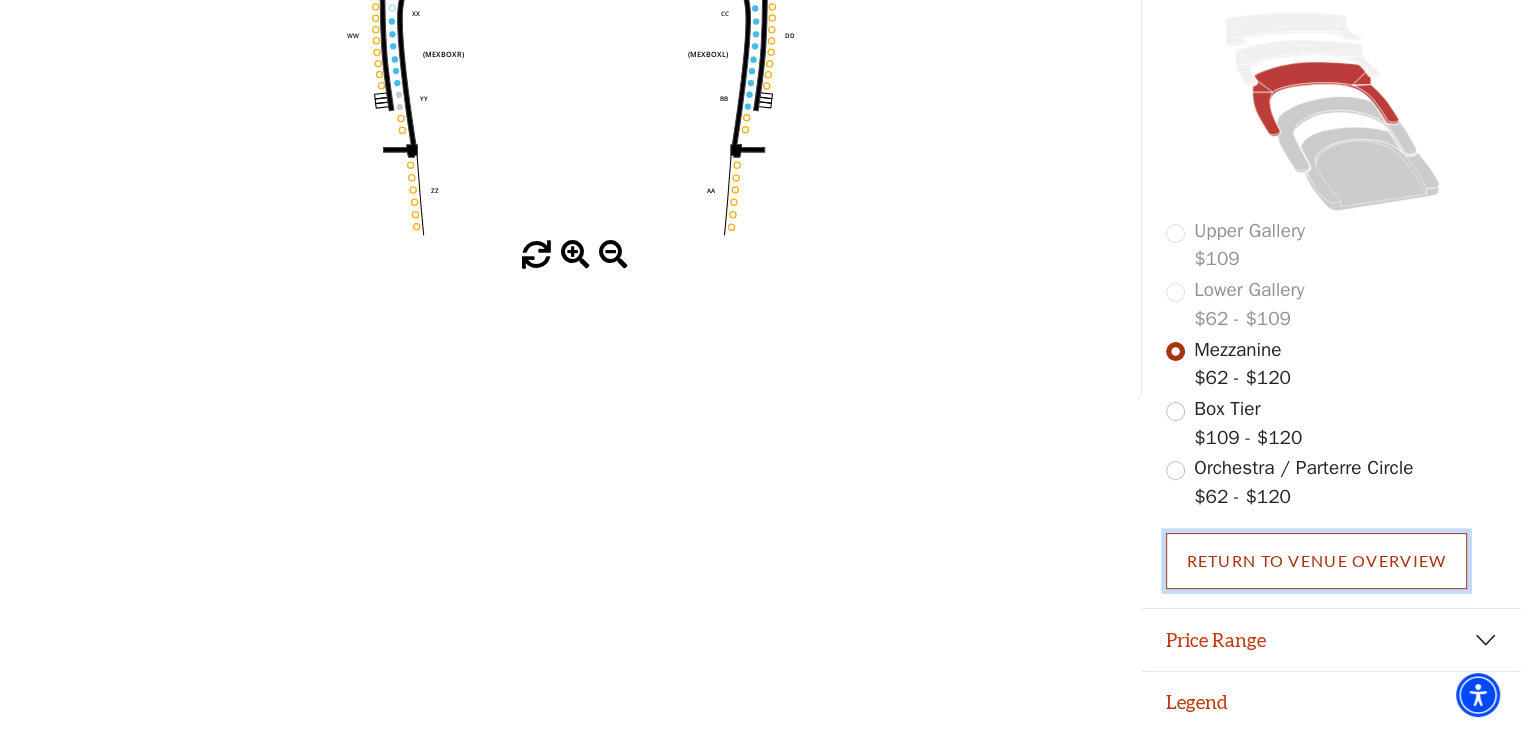 click on "Return To Venue Overview" at bounding box center (1317, 561) 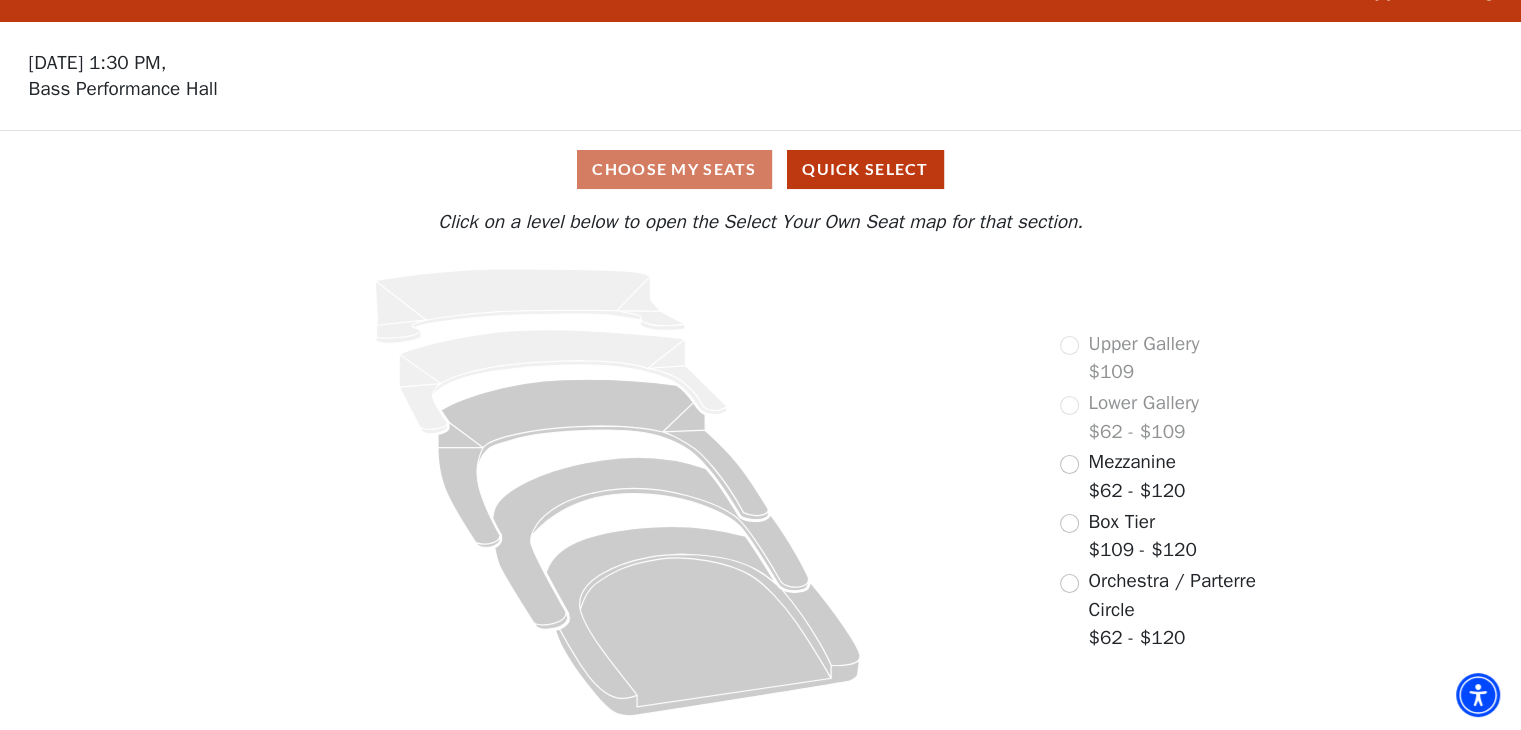 scroll, scrollTop: 41, scrollLeft: 0, axis: vertical 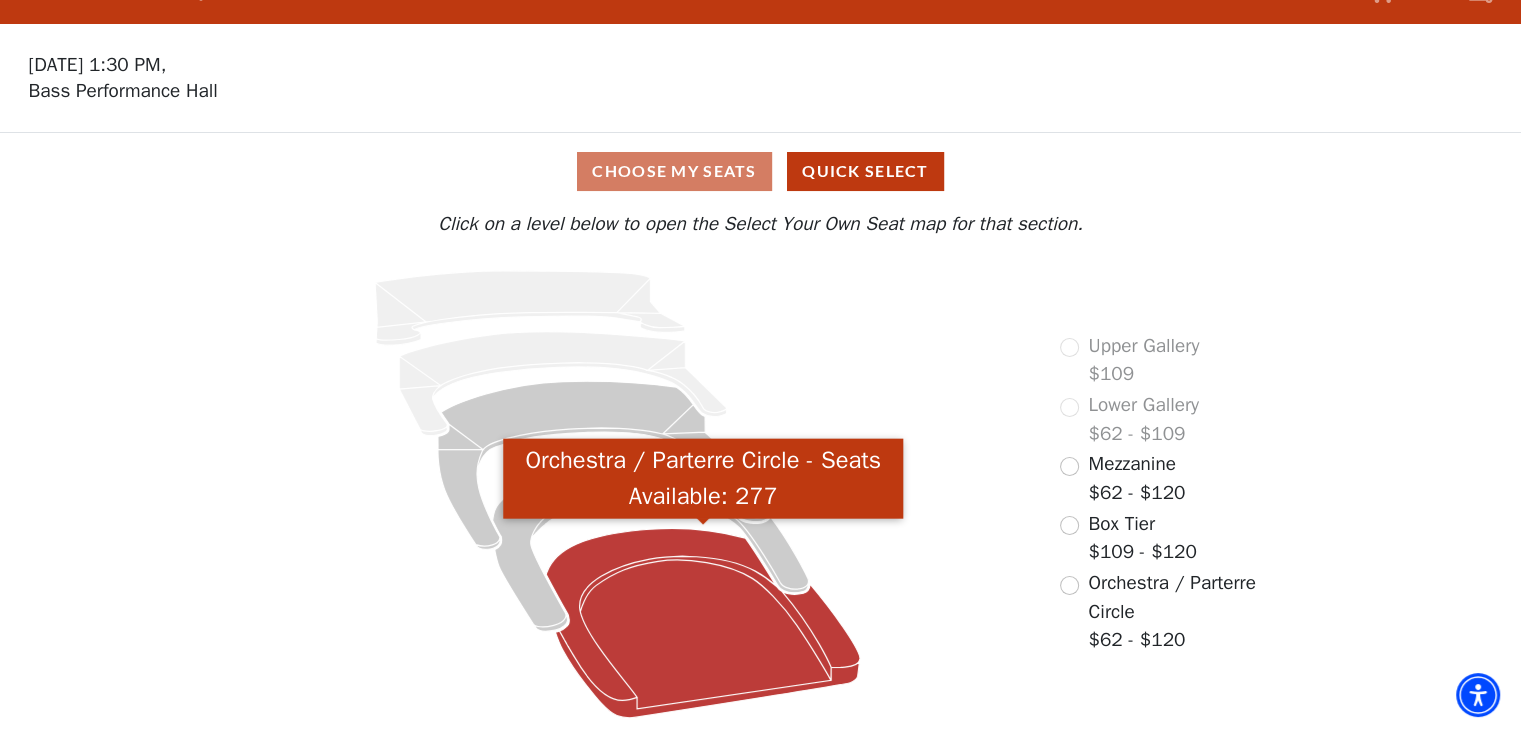 click 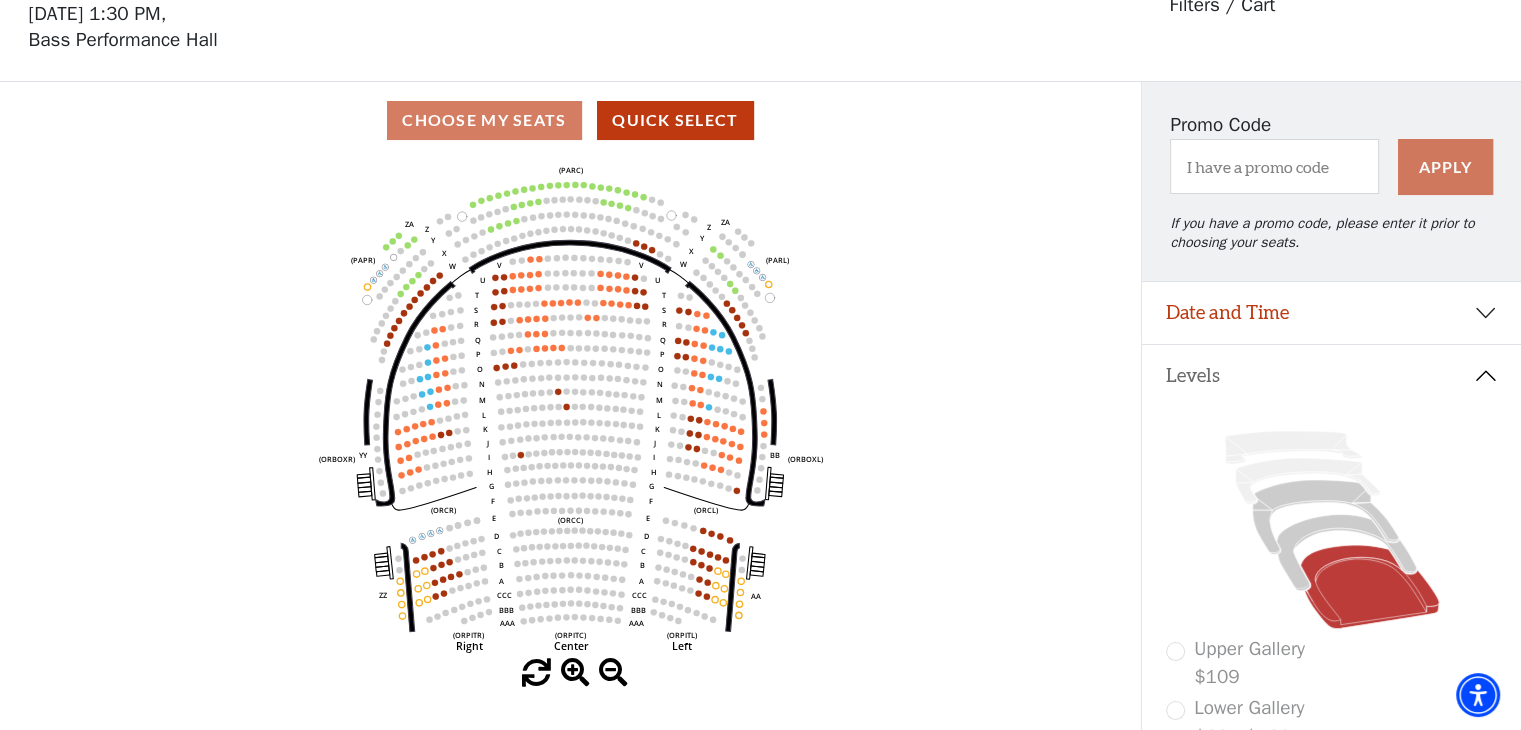 scroll, scrollTop: 0, scrollLeft: 0, axis: both 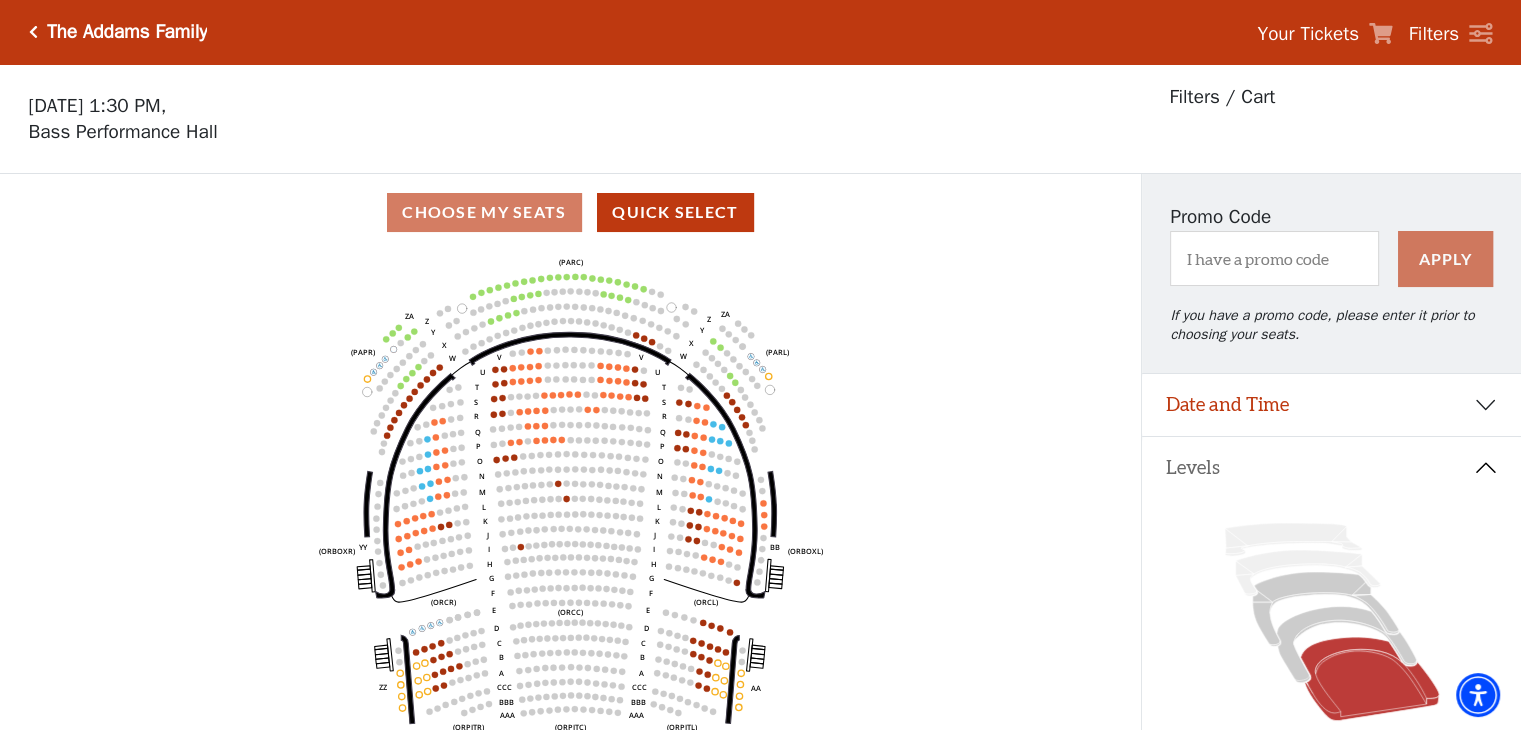 click at bounding box center [33, 32] 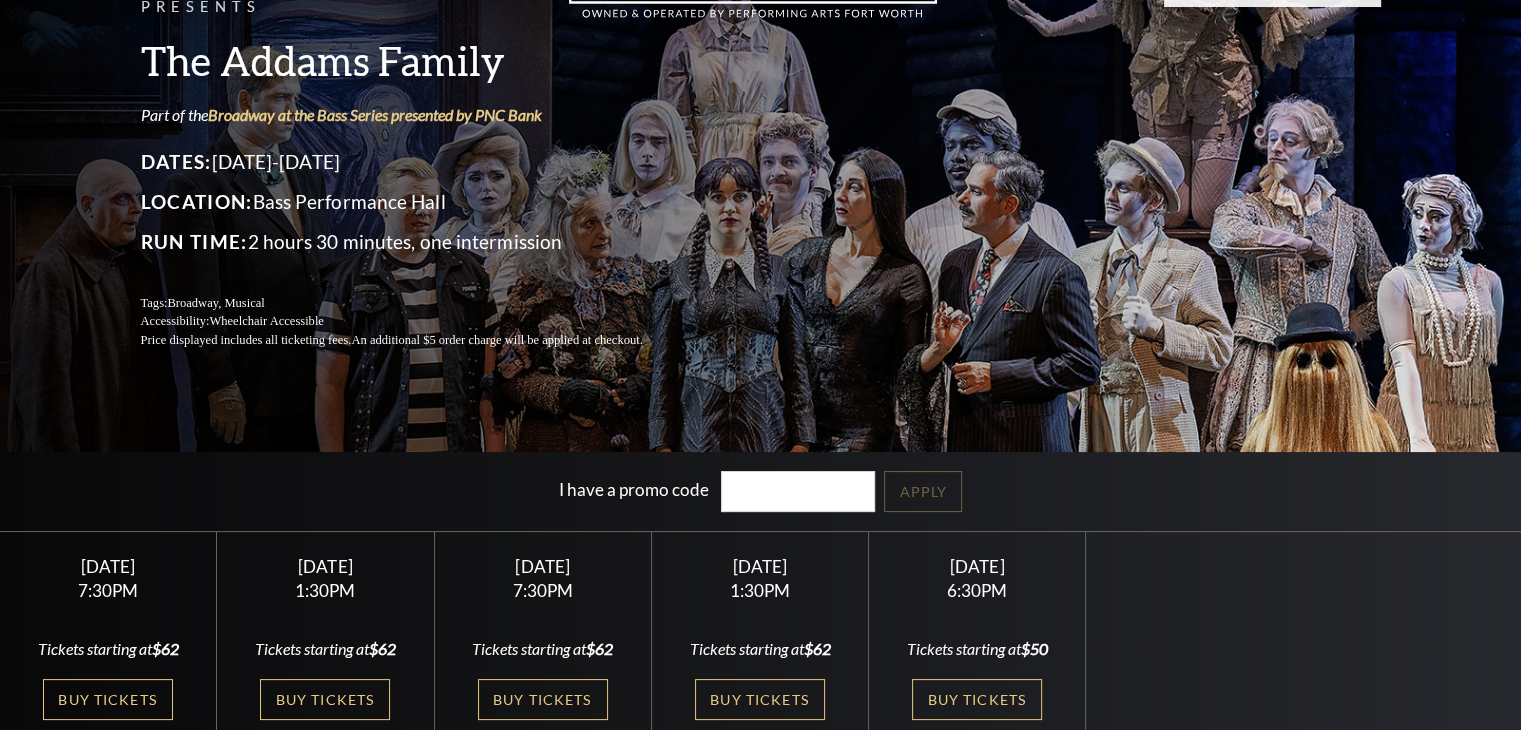 scroll, scrollTop: 131, scrollLeft: 0, axis: vertical 